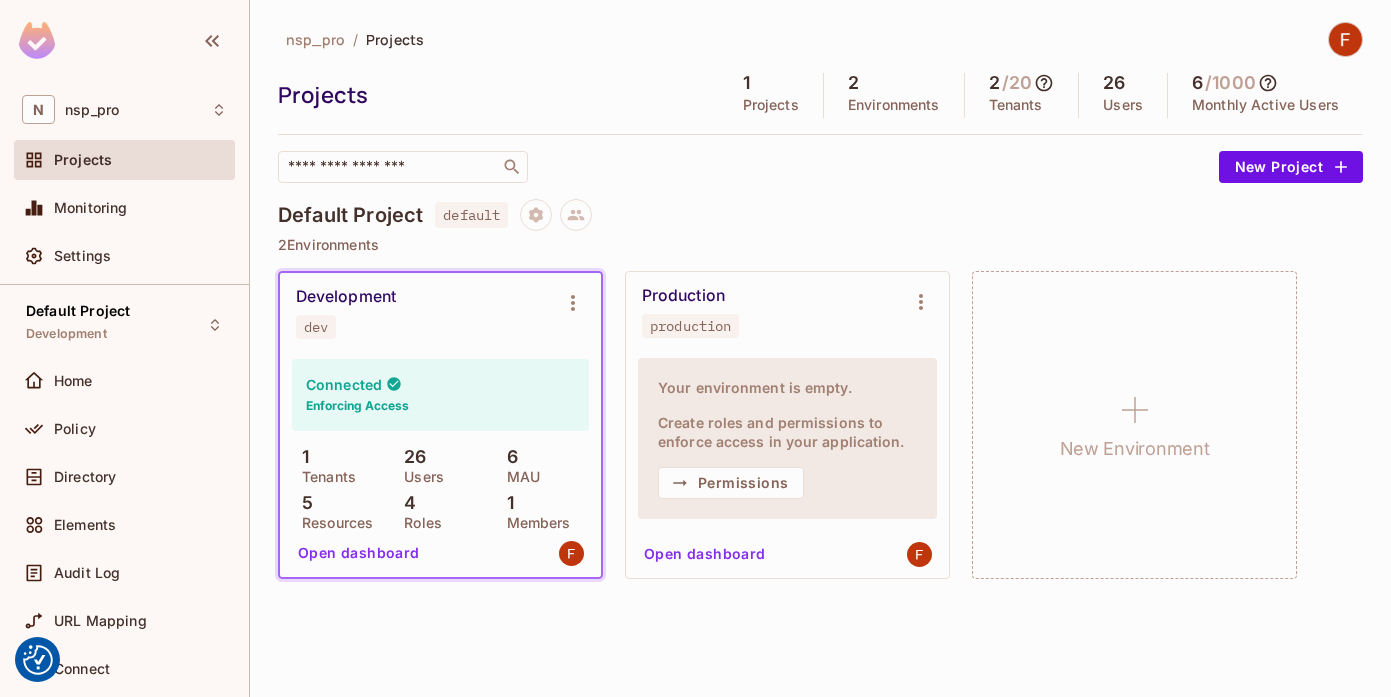 scroll, scrollTop: 0, scrollLeft: 0, axis: both 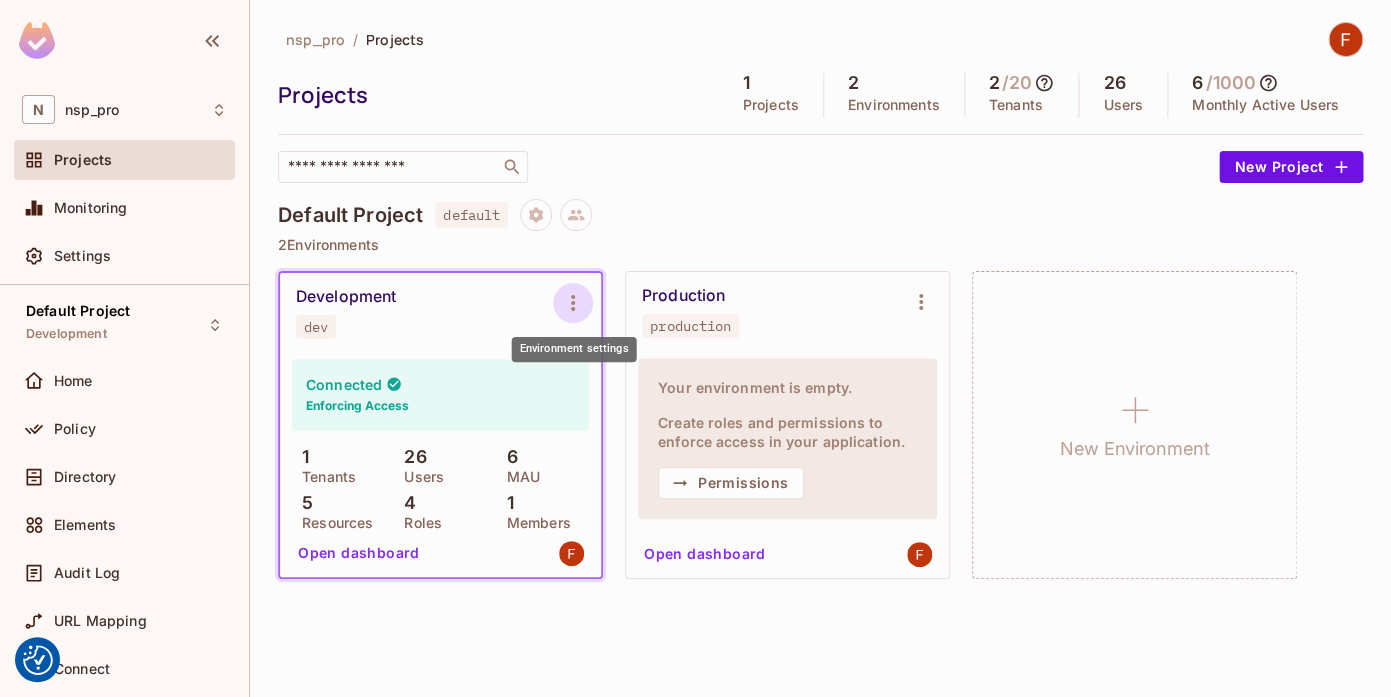 click 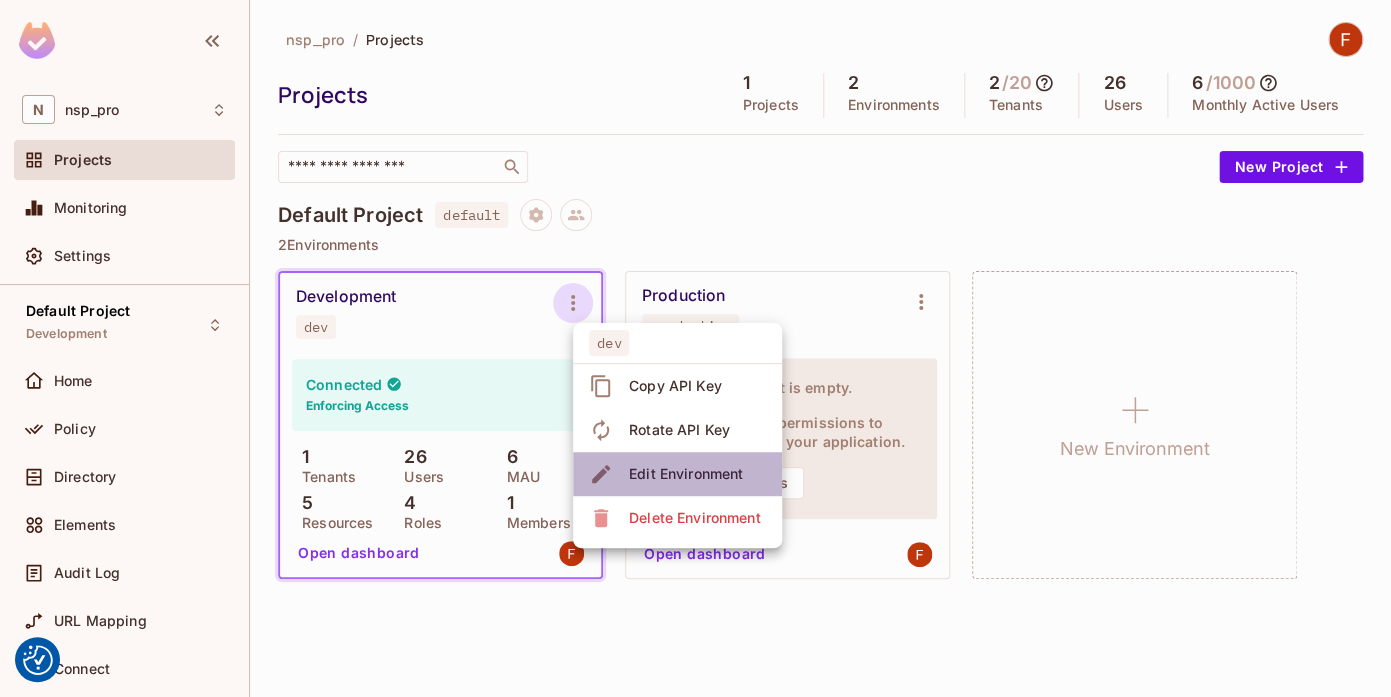 click on "Edit Environment" at bounding box center [686, 474] 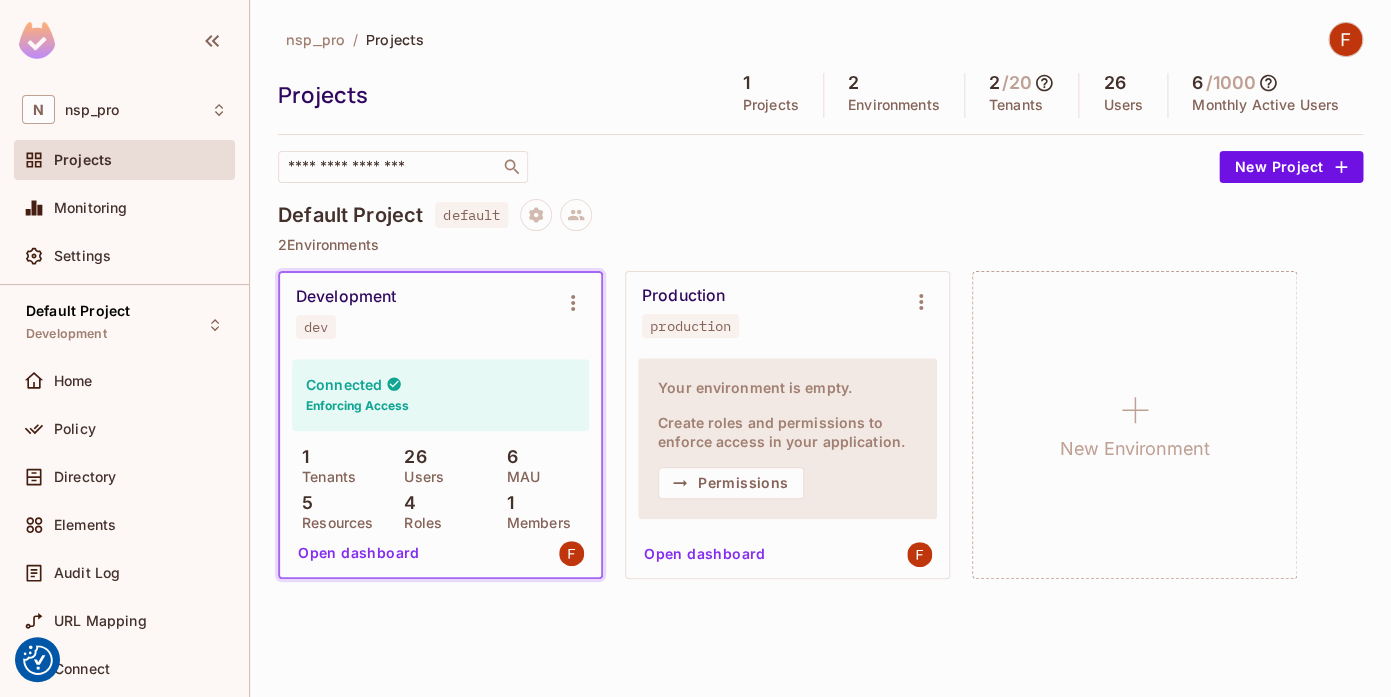 type on "**********" 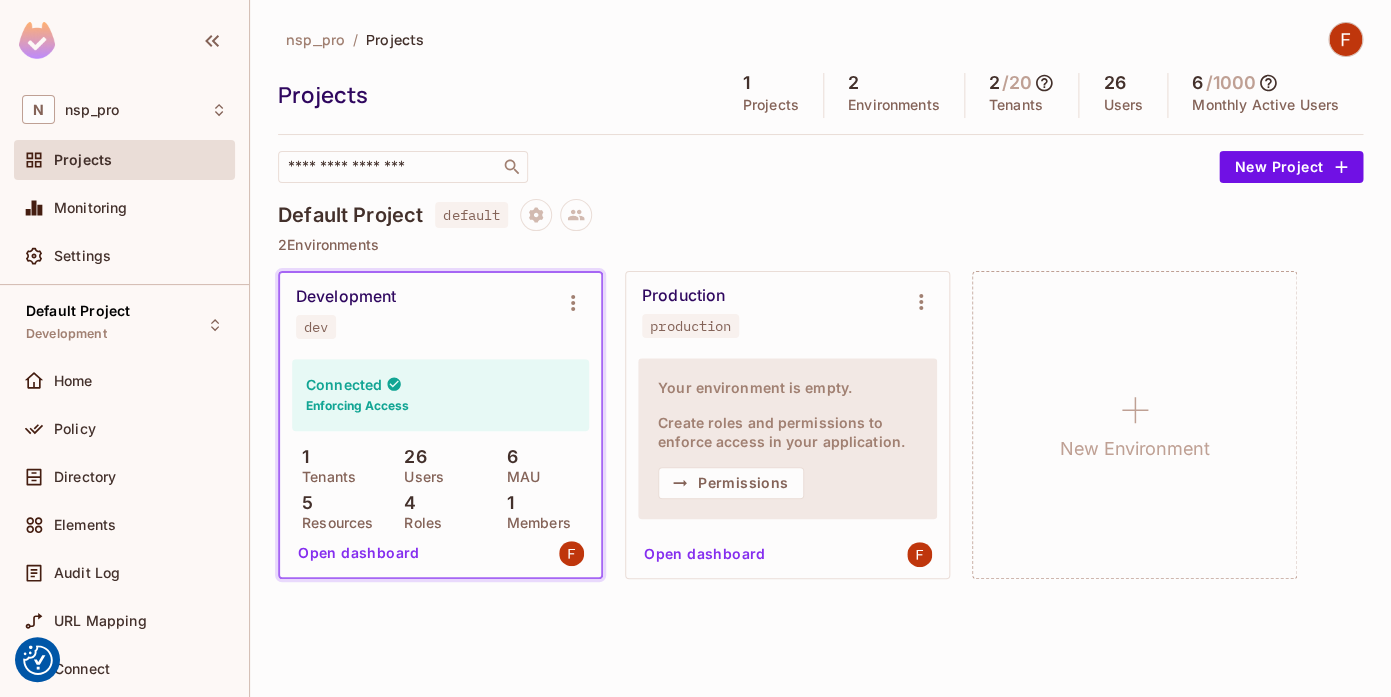 click on "production" at bounding box center [690, 326] 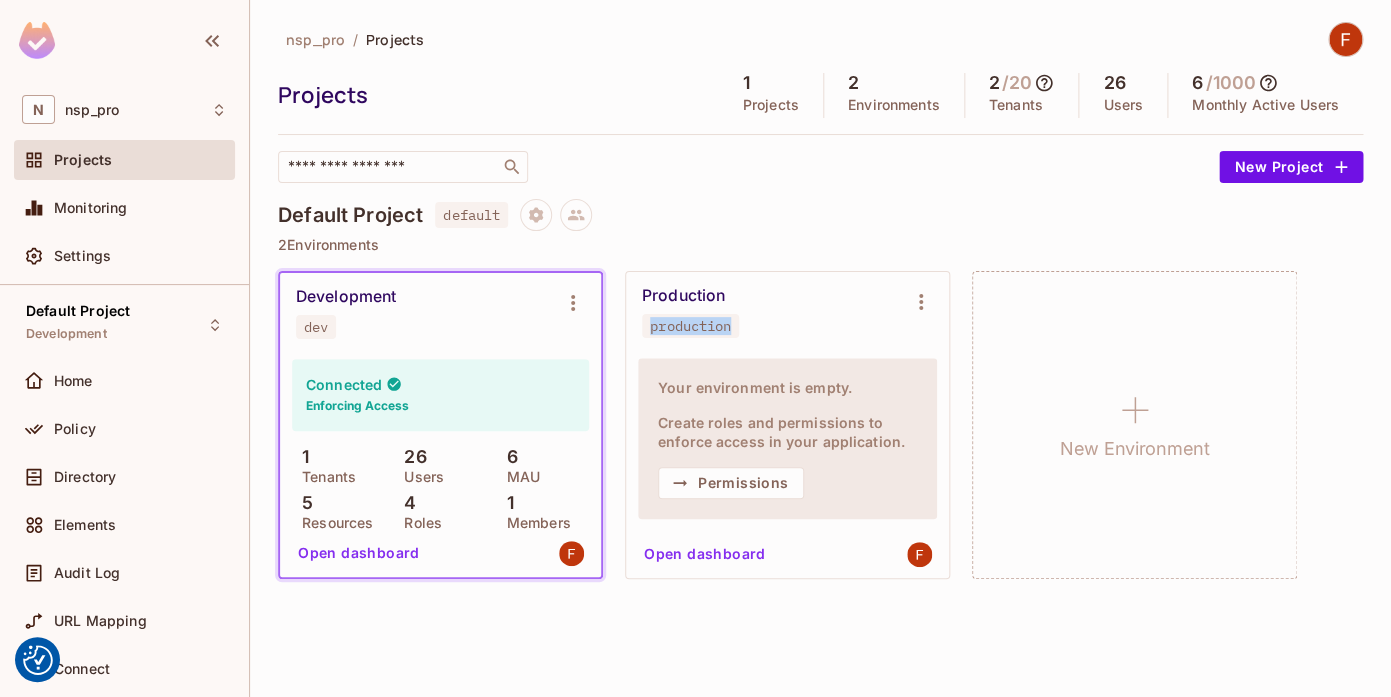 click on "production" at bounding box center [690, 326] 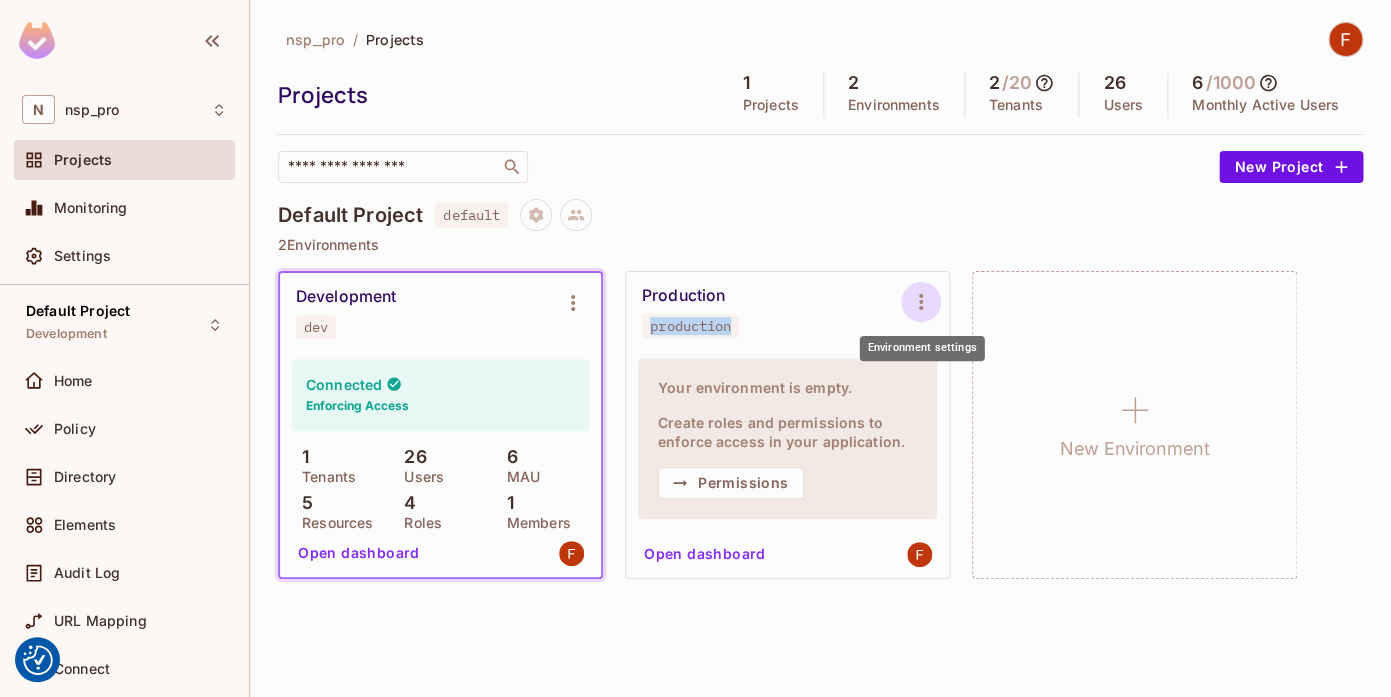 click at bounding box center (921, 302) 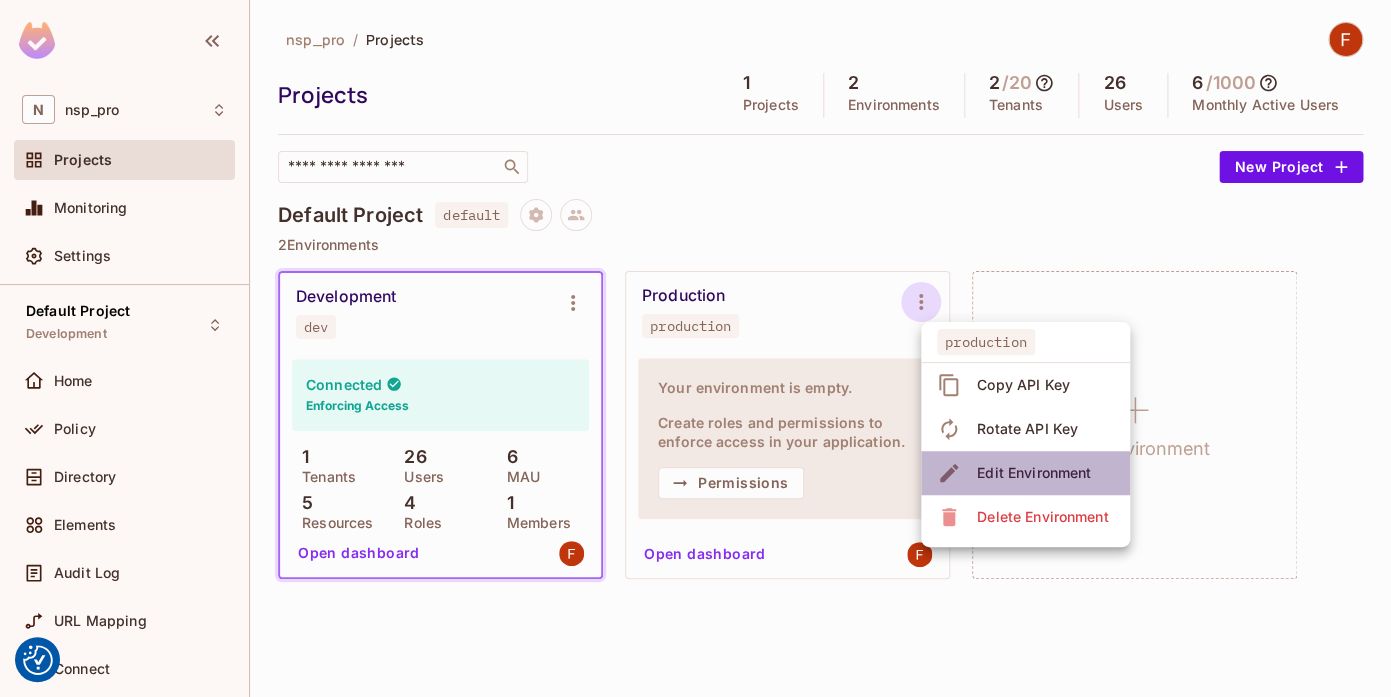 click on "Edit Environment" at bounding box center [1034, 473] 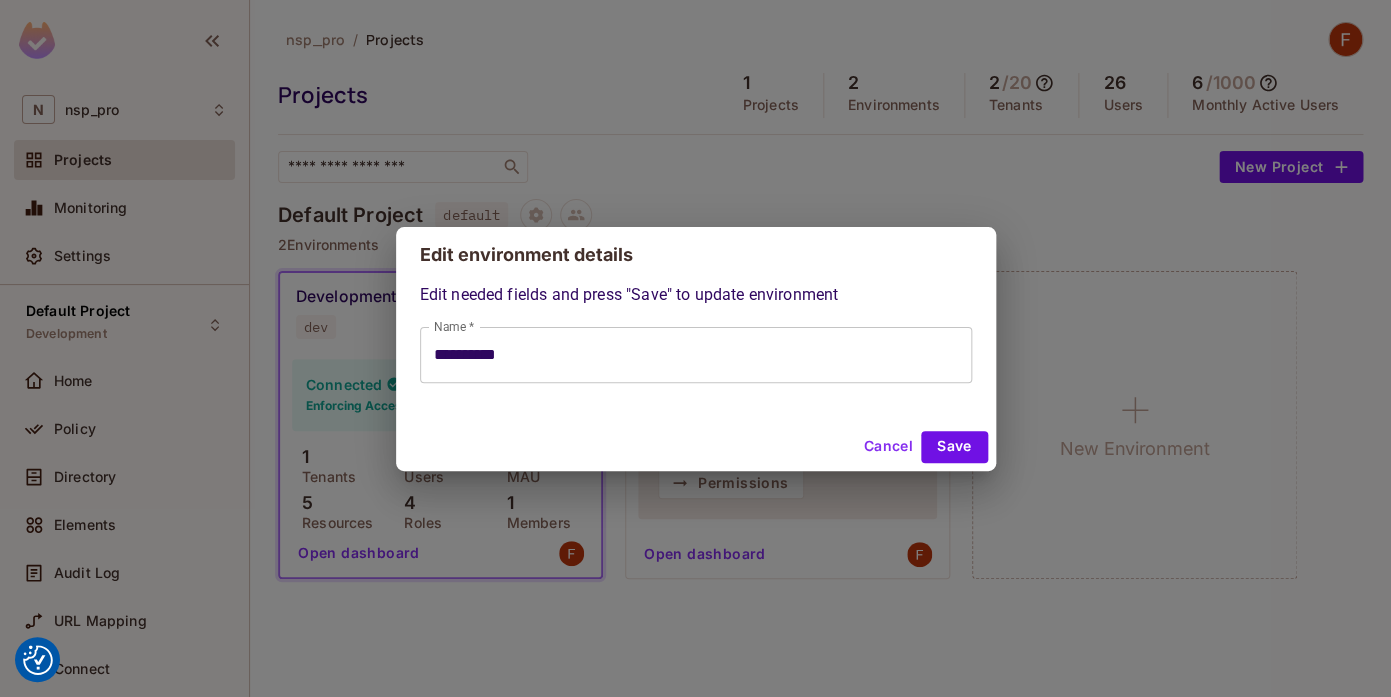 click on "**********" at bounding box center (696, 355) 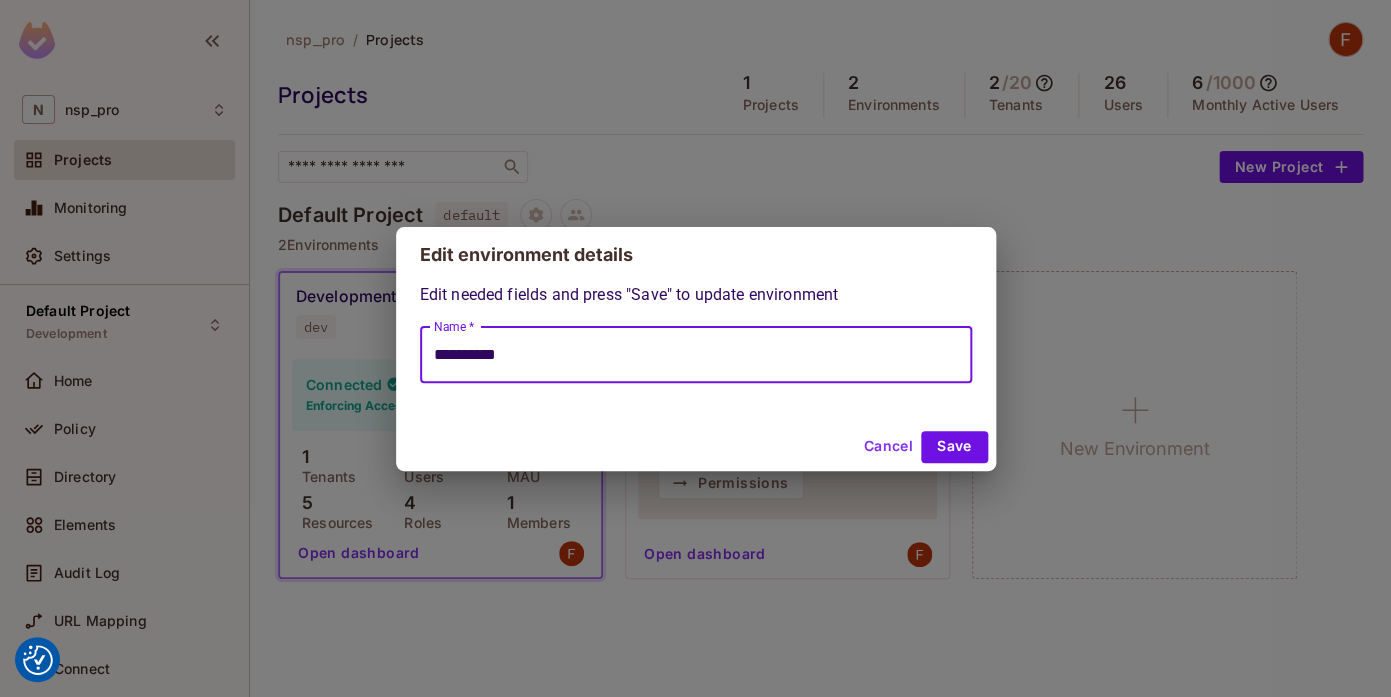 click on "**********" at bounding box center [696, 355] 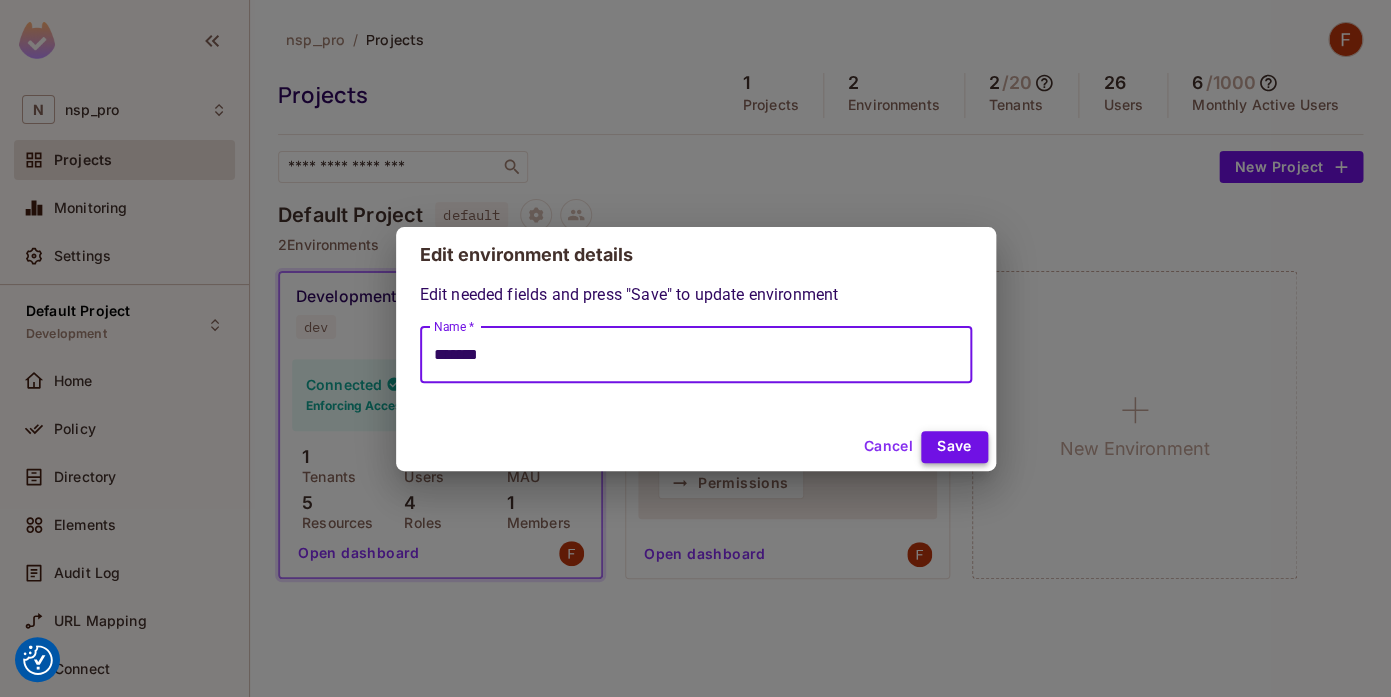 type on "*******" 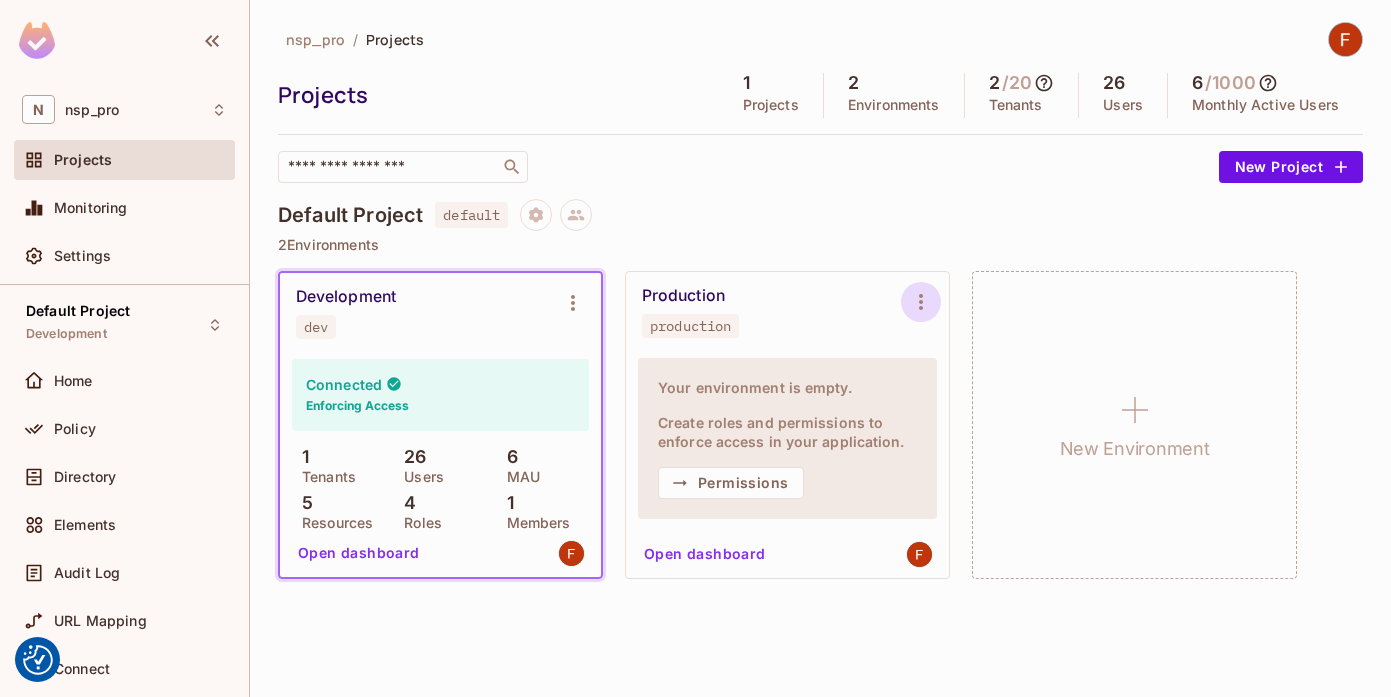 scroll, scrollTop: 0, scrollLeft: 0, axis: both 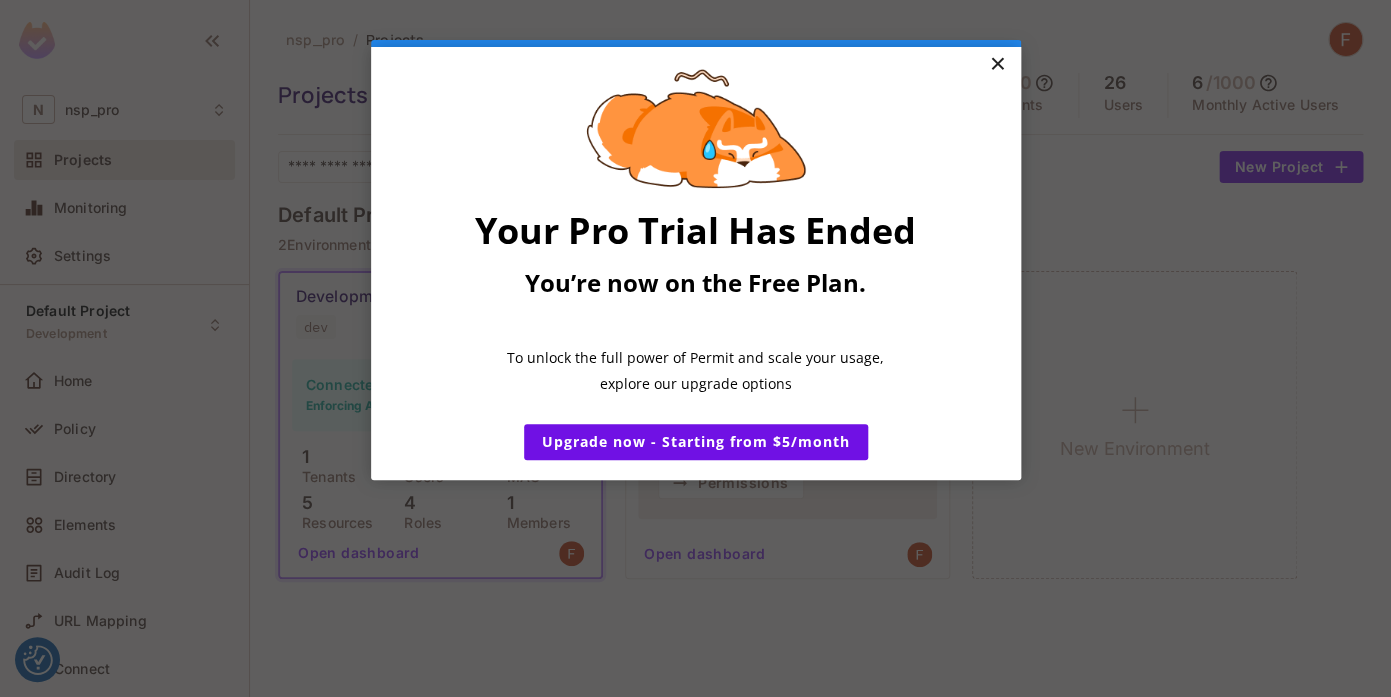 click on "×" at bounding box center (997, 65) 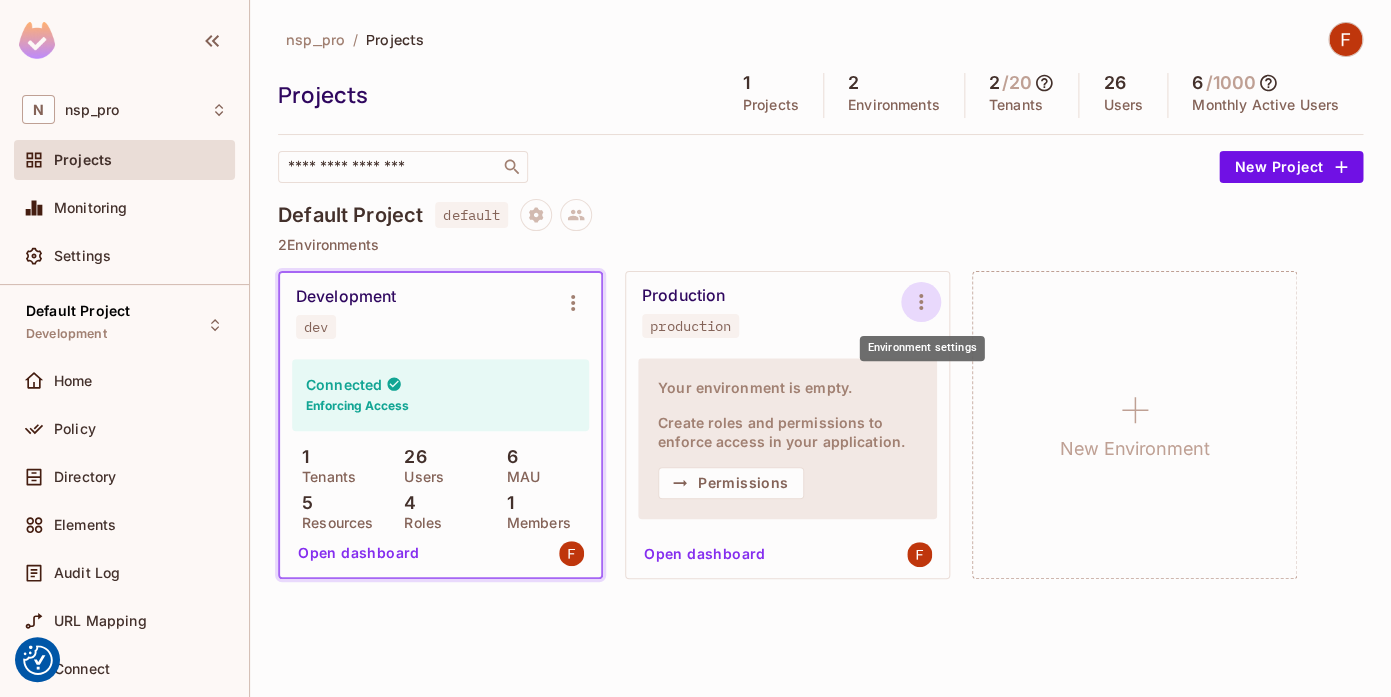 click 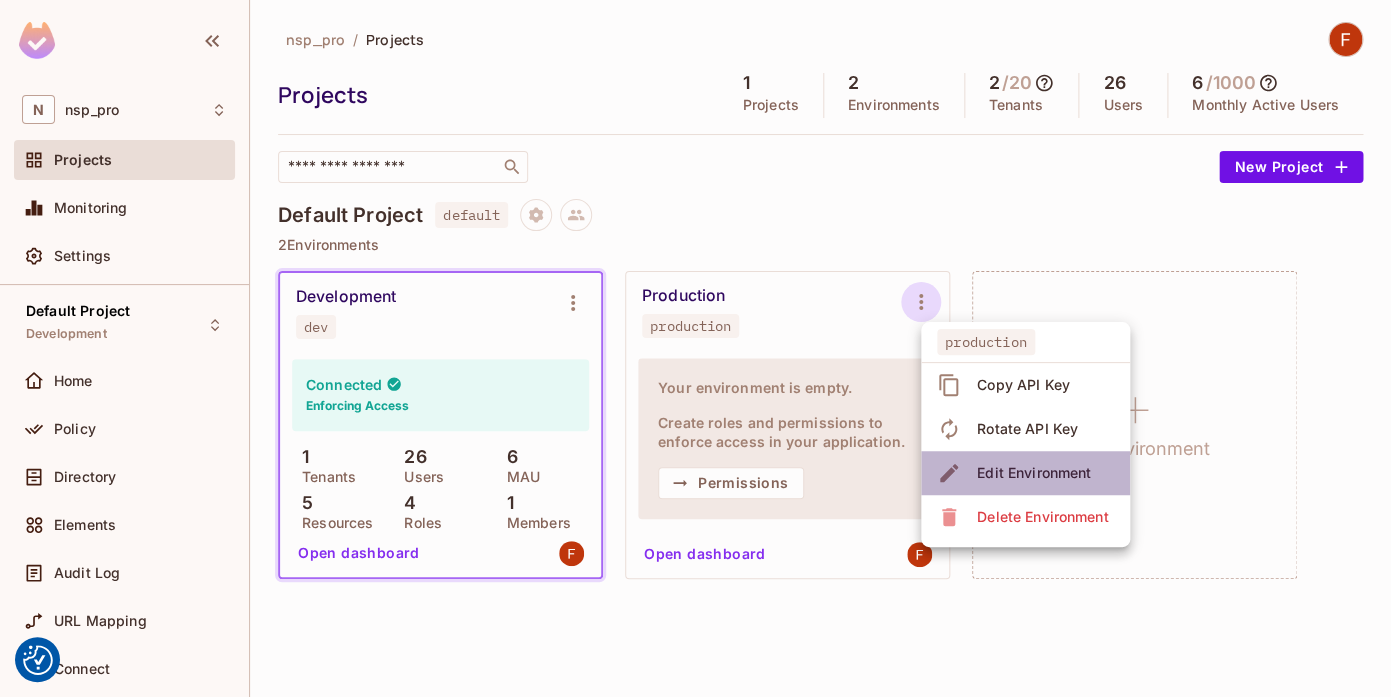 click on "Edit Environment" at bounding box center [1034, 473] 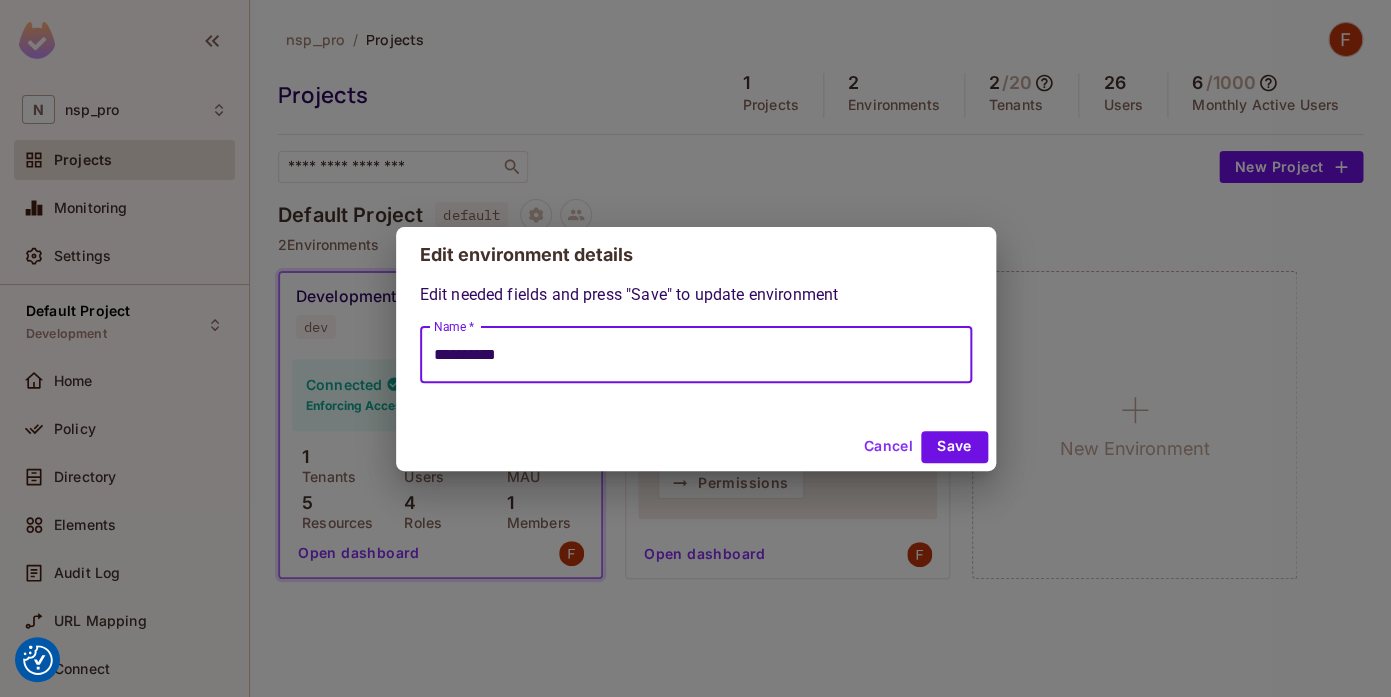 click on "**********" at bounding box center (696, 355) 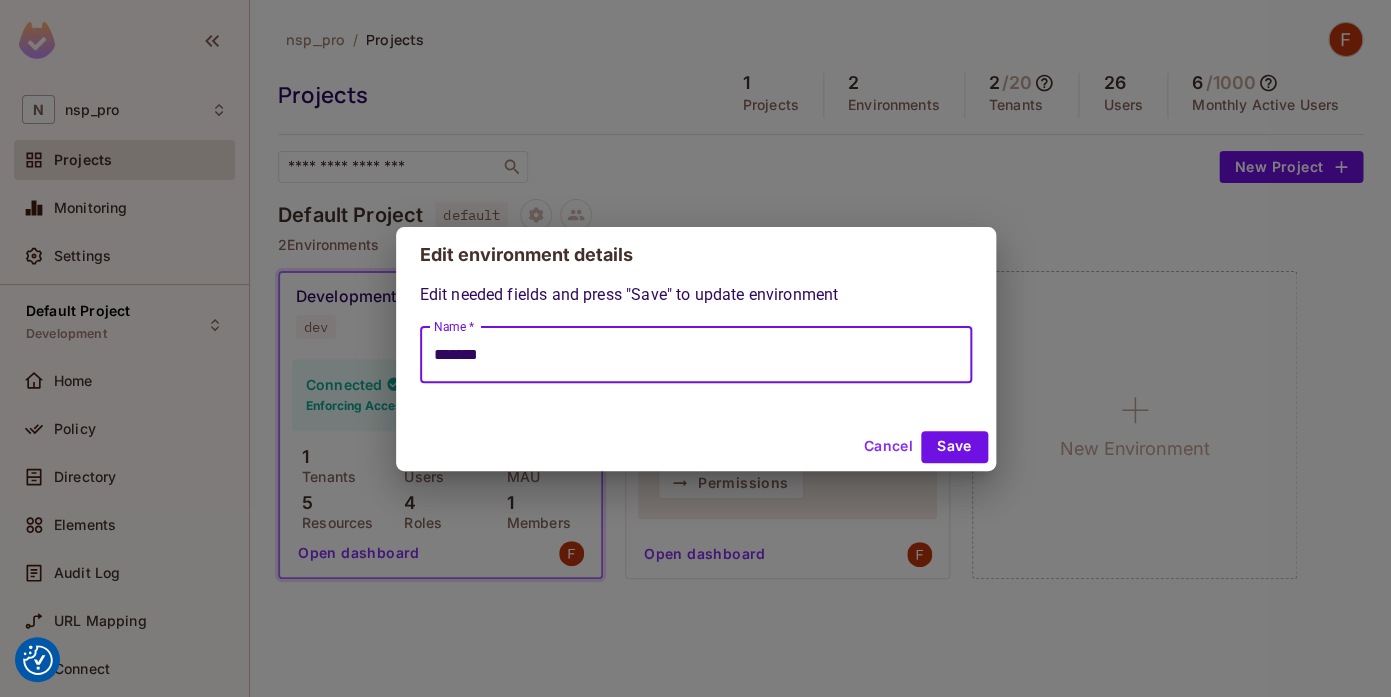 type on "*******" 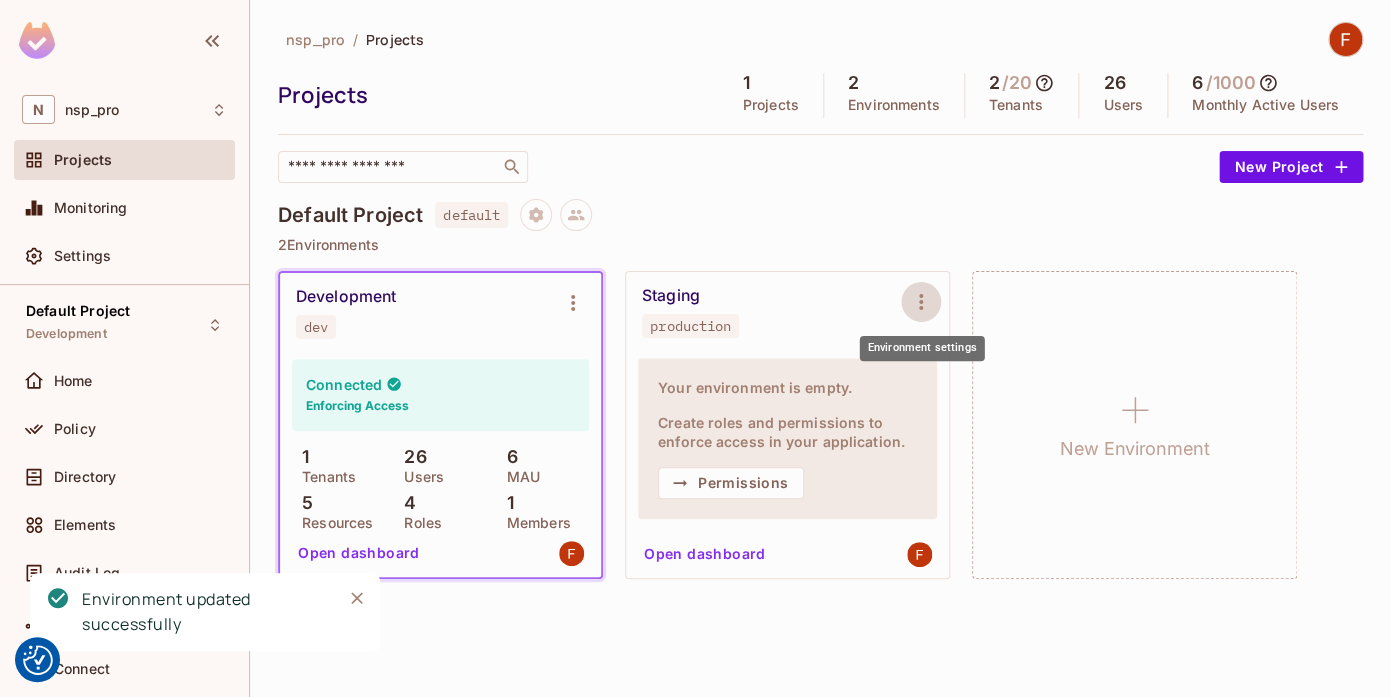 click on "production" at bounding box center (690, 326) 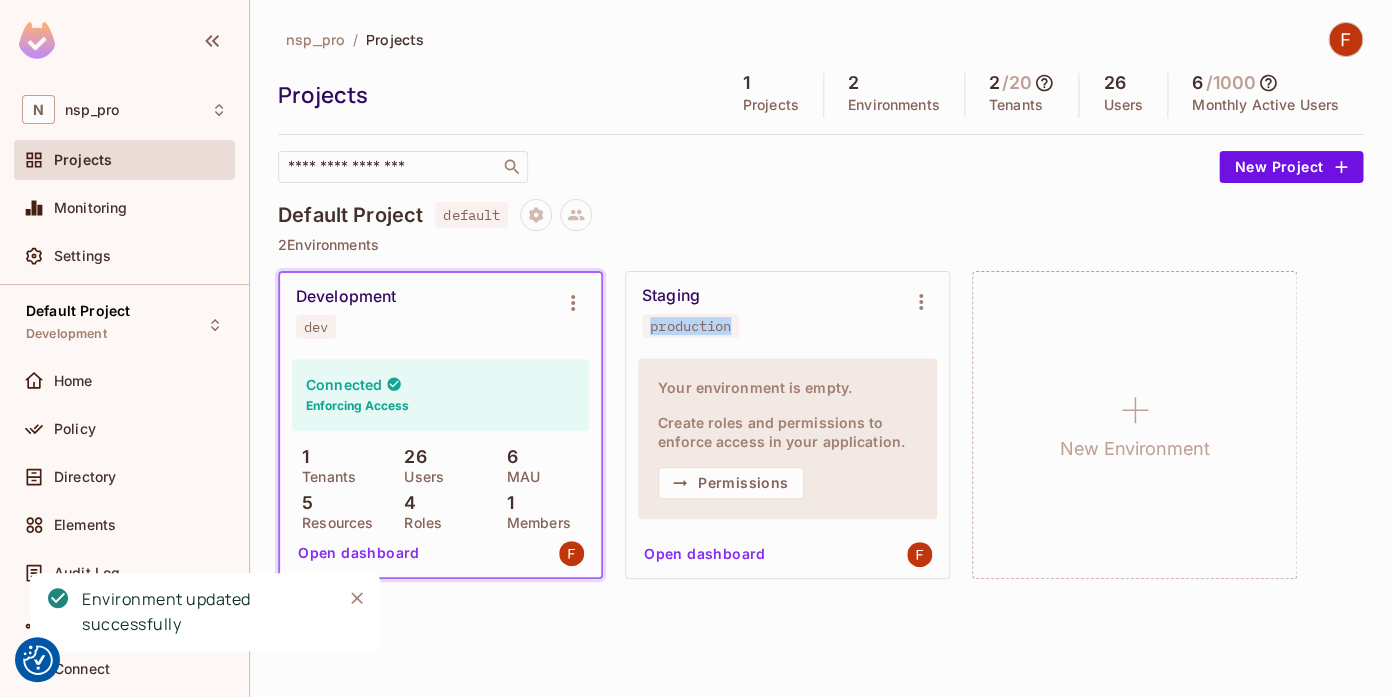 click on "production" at bounding box center (690, 326) 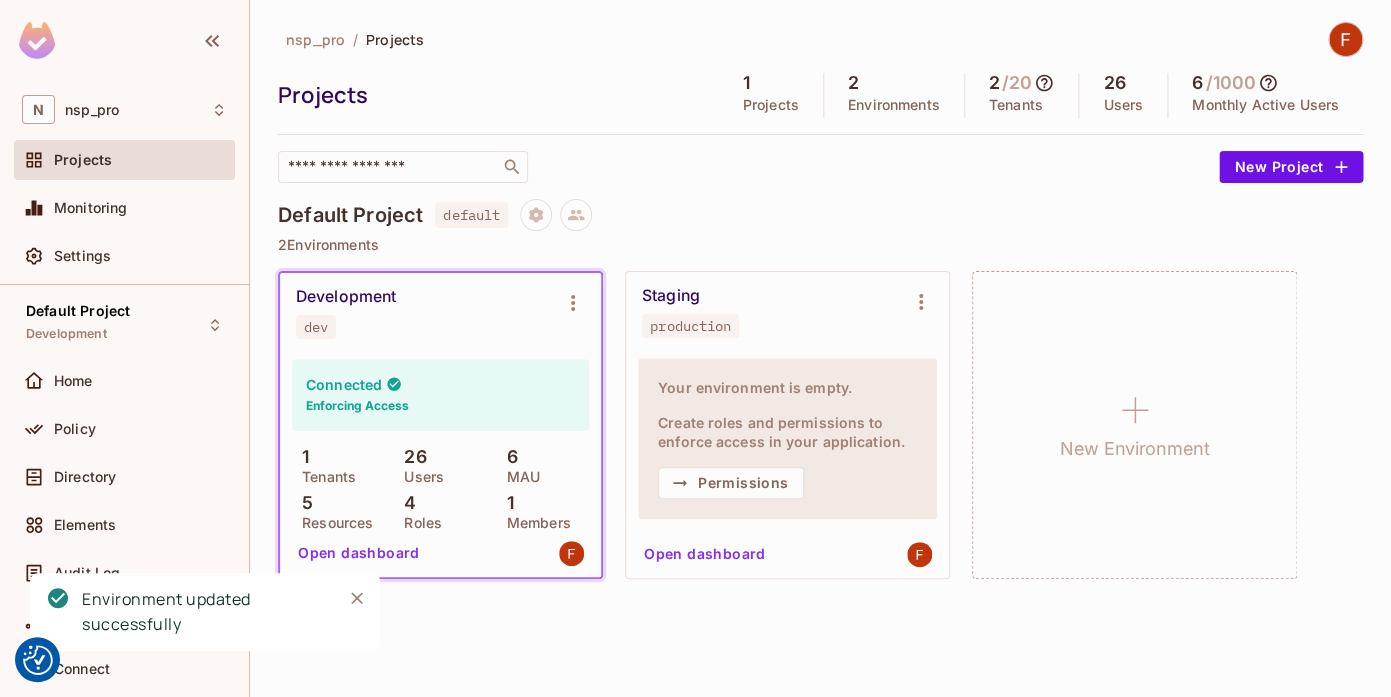 click on "Staging production" at bounding box center (771, 312) 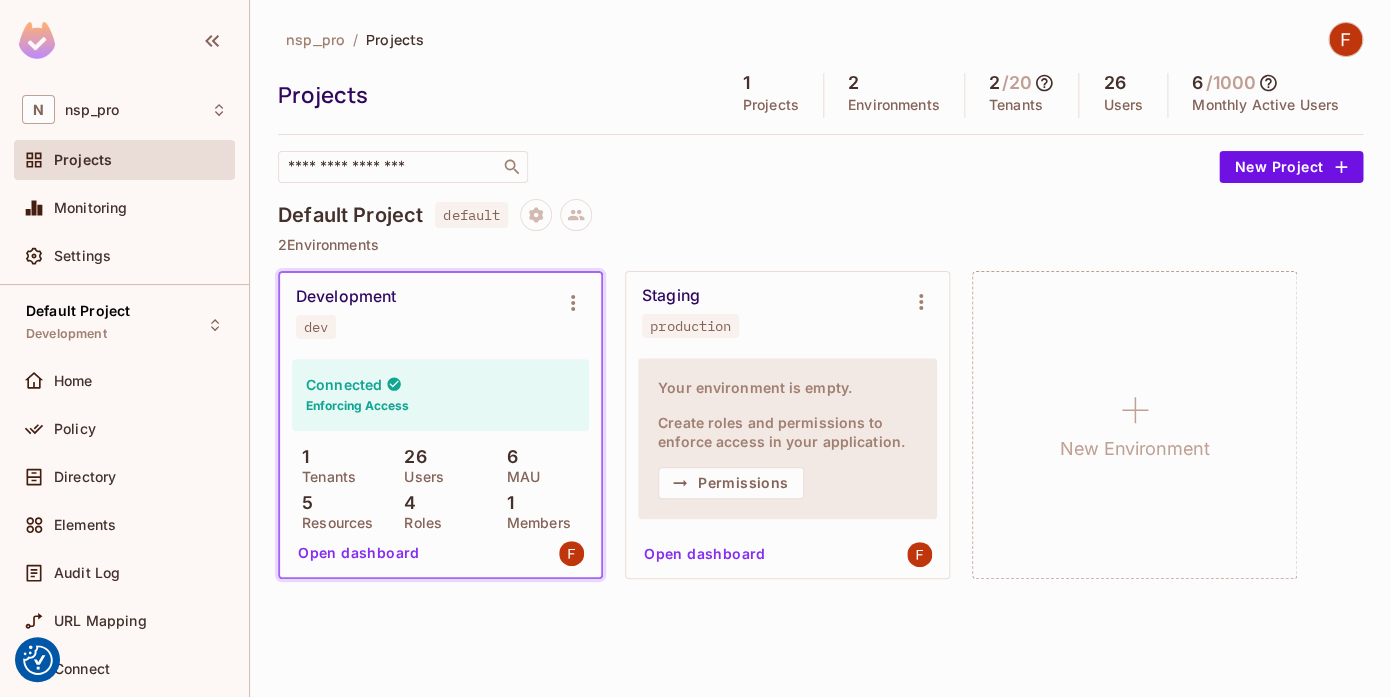 click at bounding box center [921, 302] 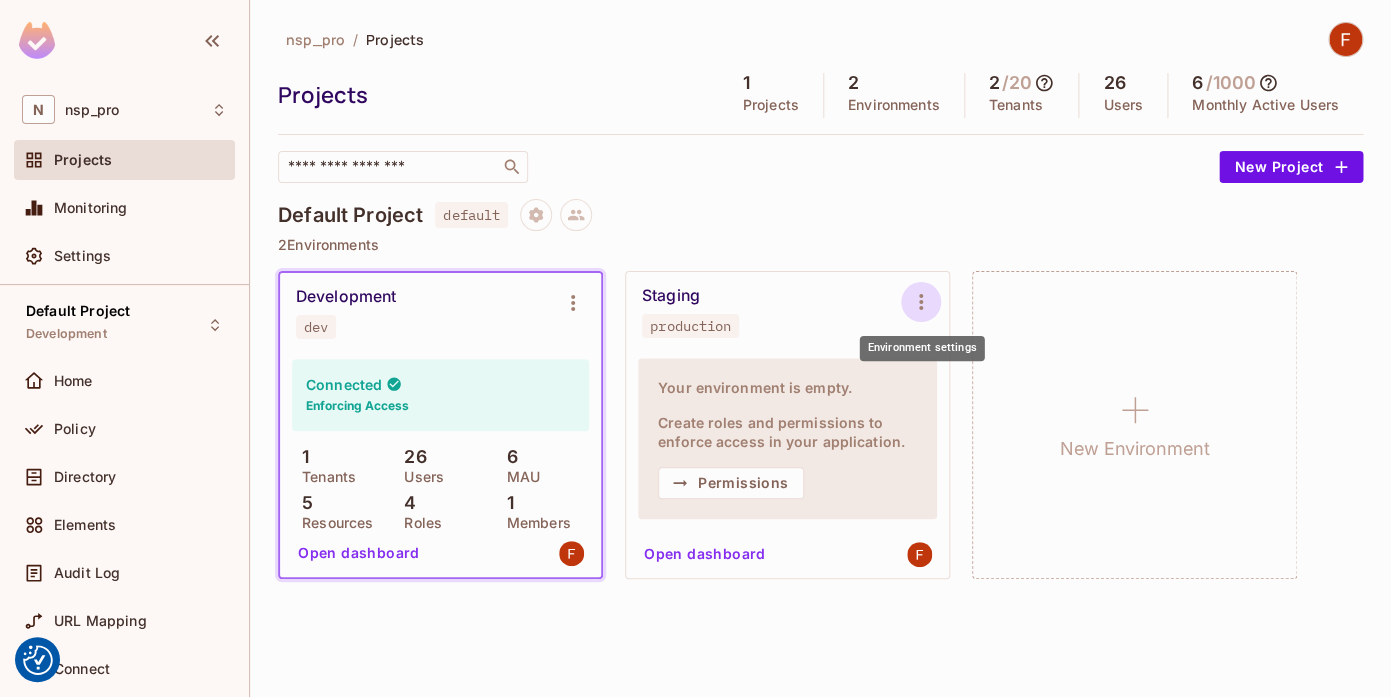 click 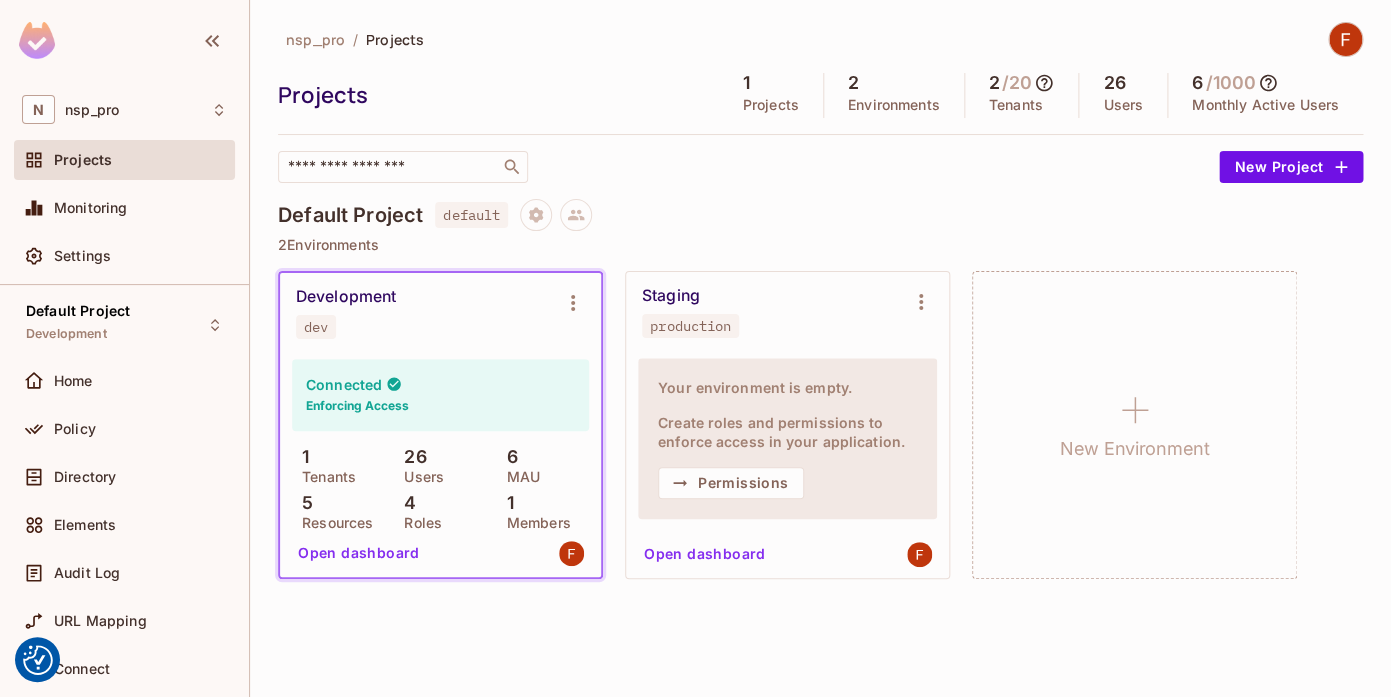 click on "dev" at bounding box center (316, 327) 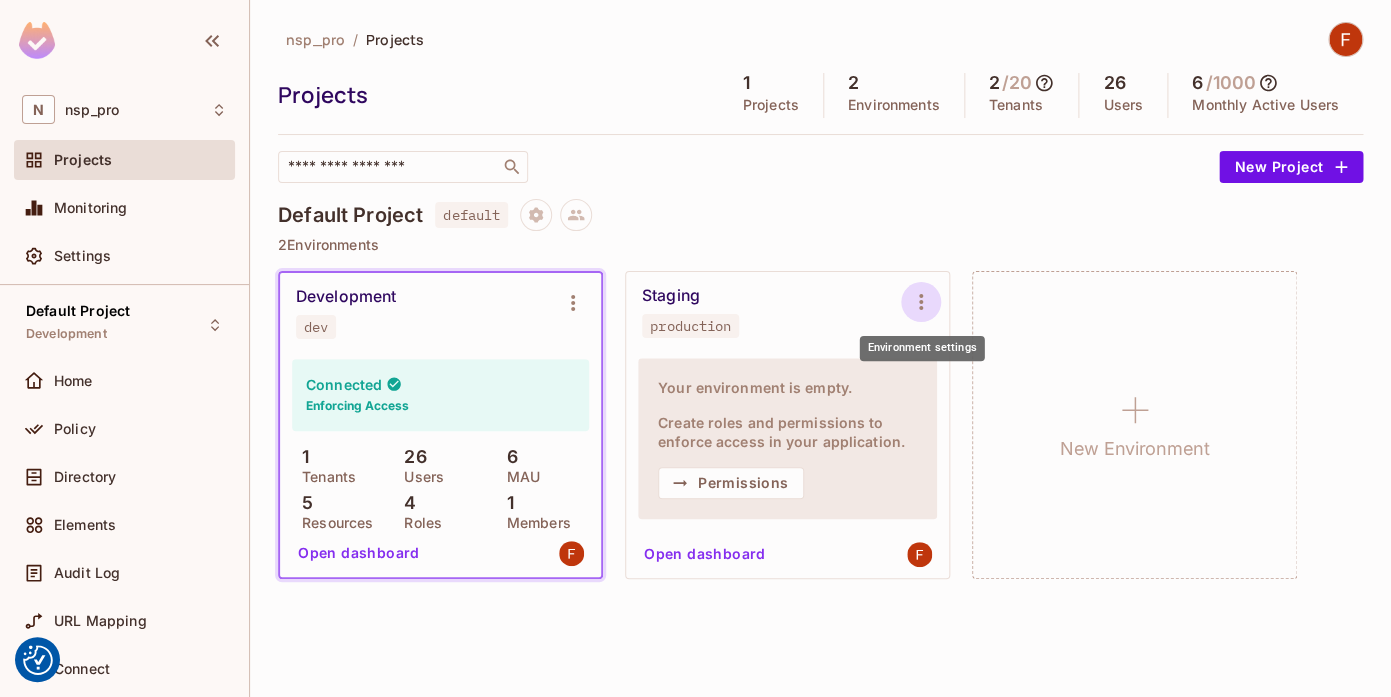 click 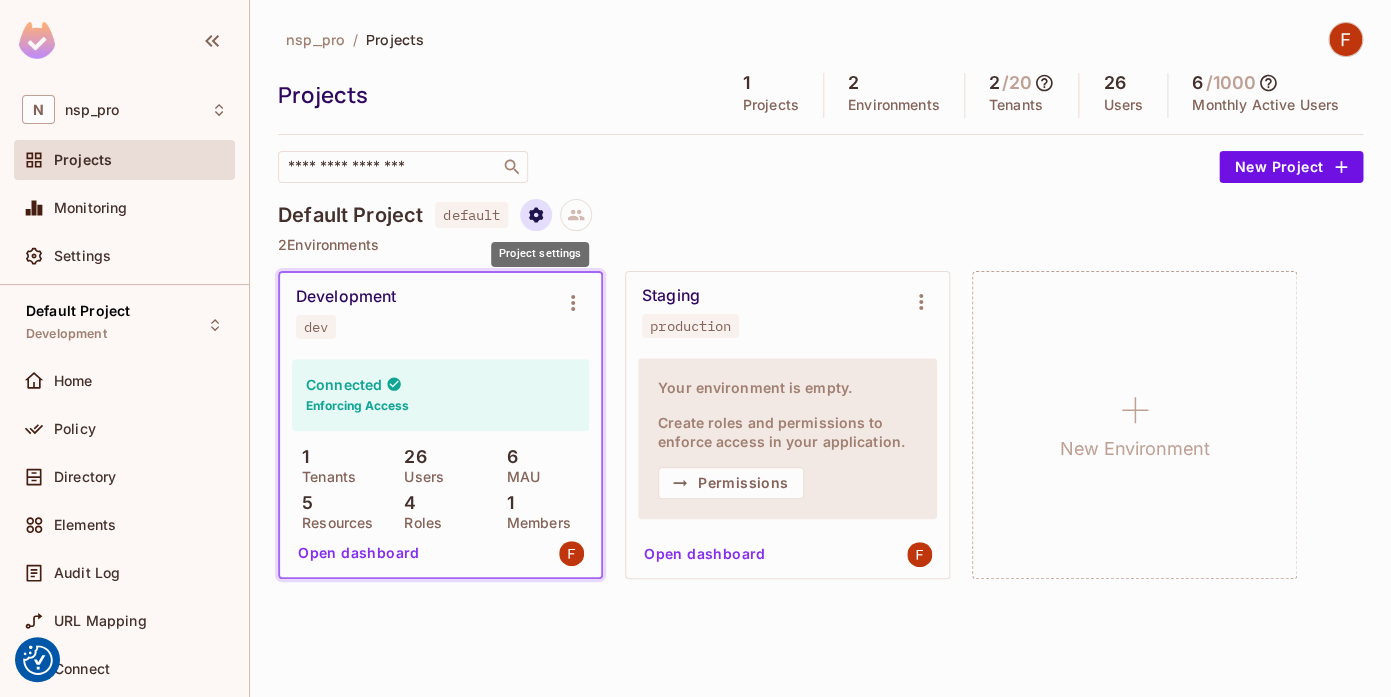 click at bounding box center (536, 215) 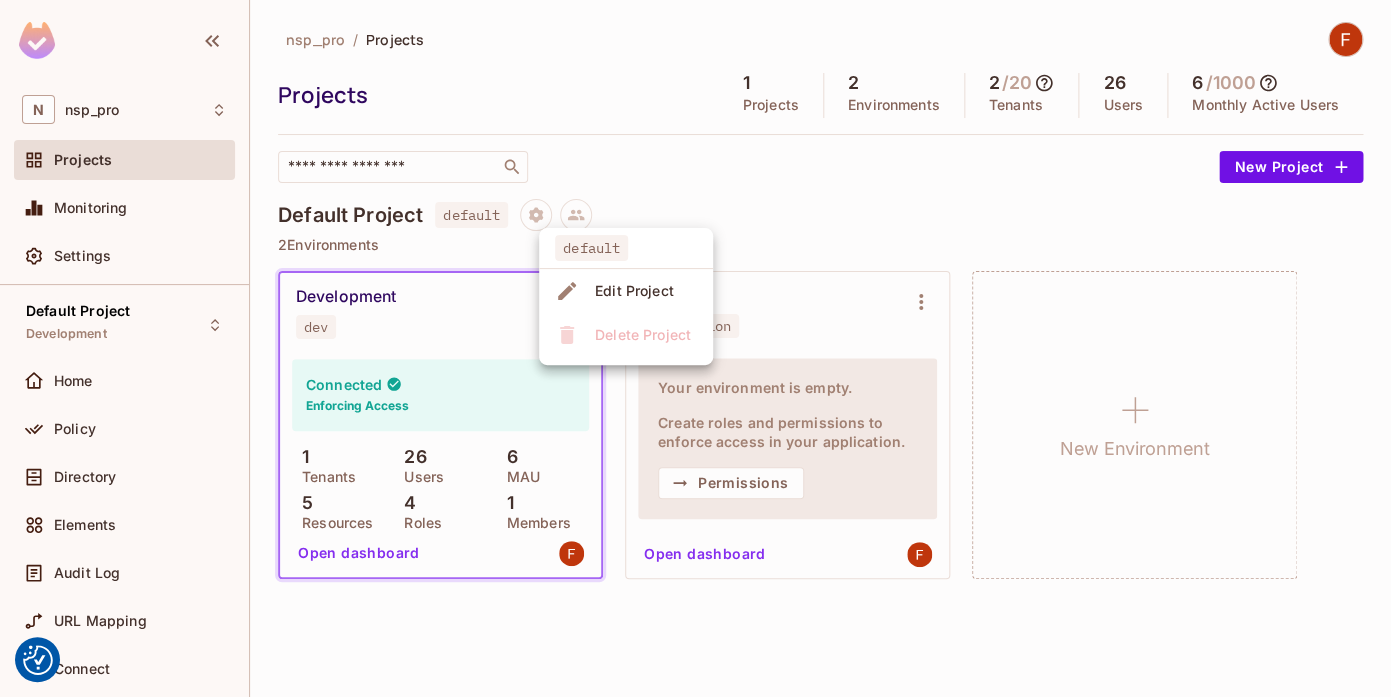 click on "Edit Project" at bounding box center (634, 291) 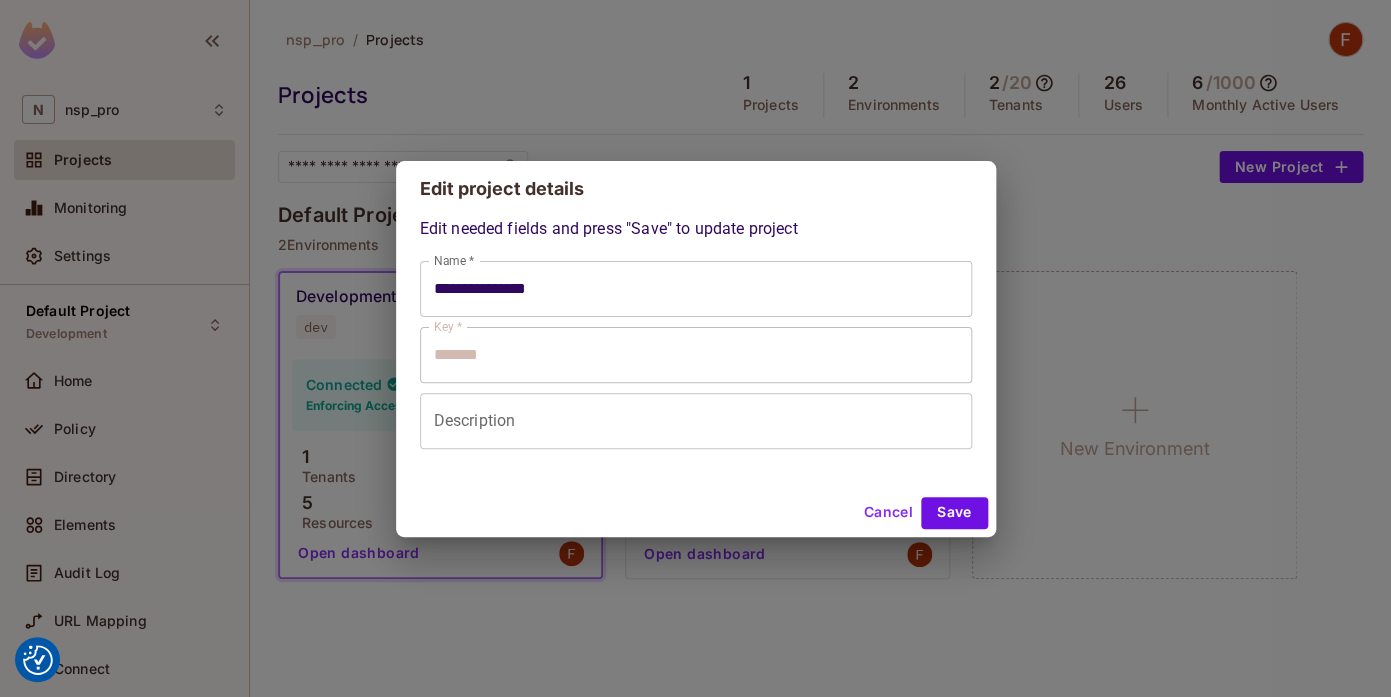 type on "**********" 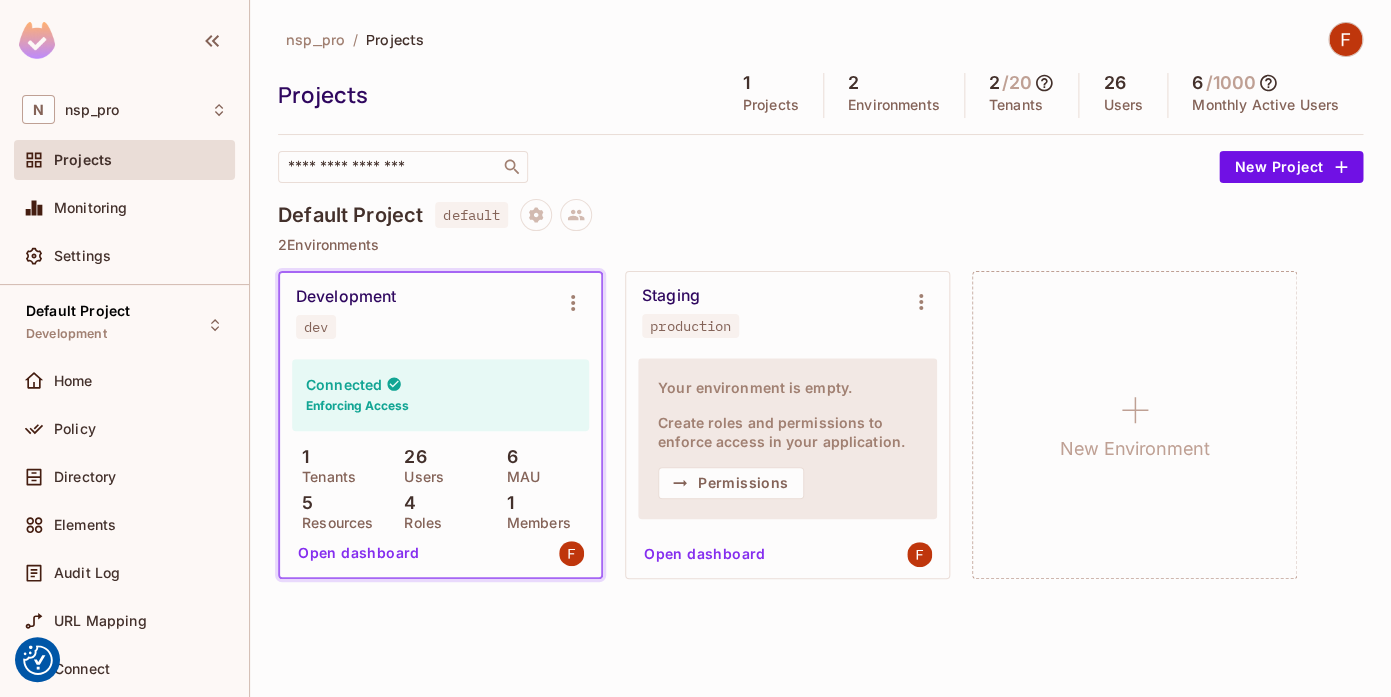 type 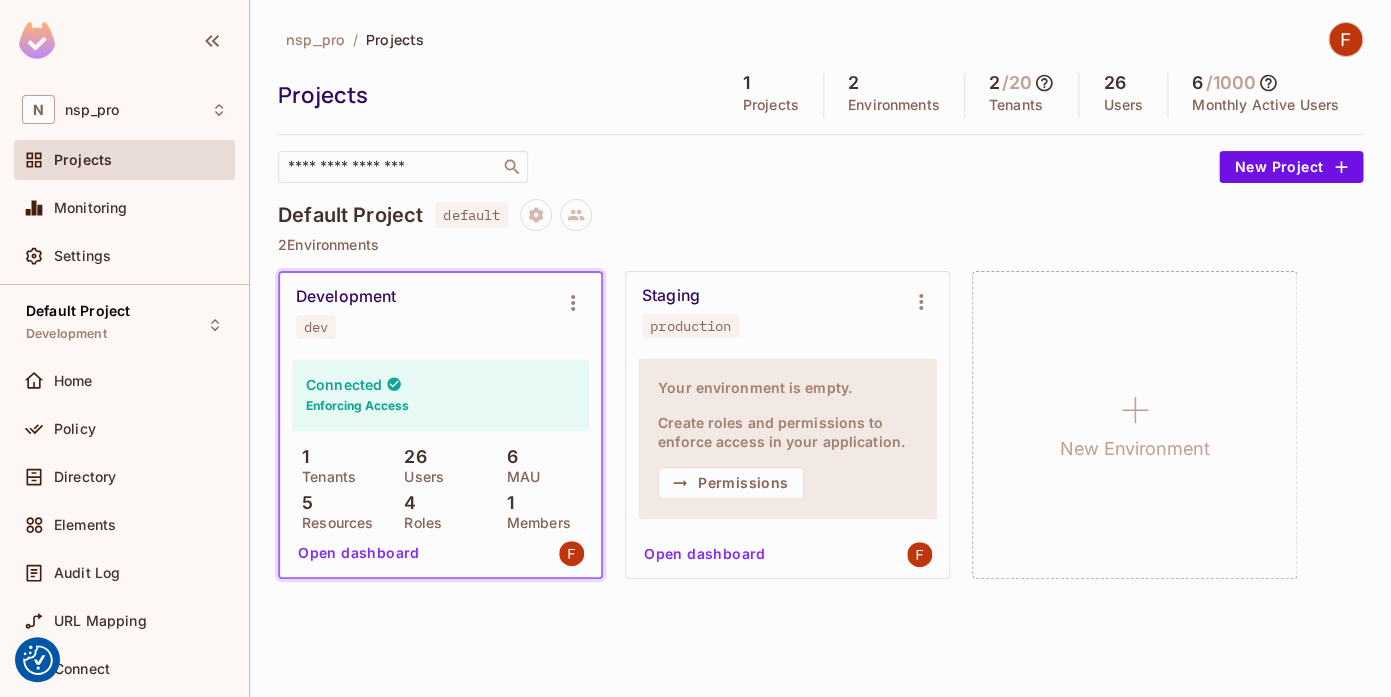 click on "Development dev" at bounding box center (440, 313) 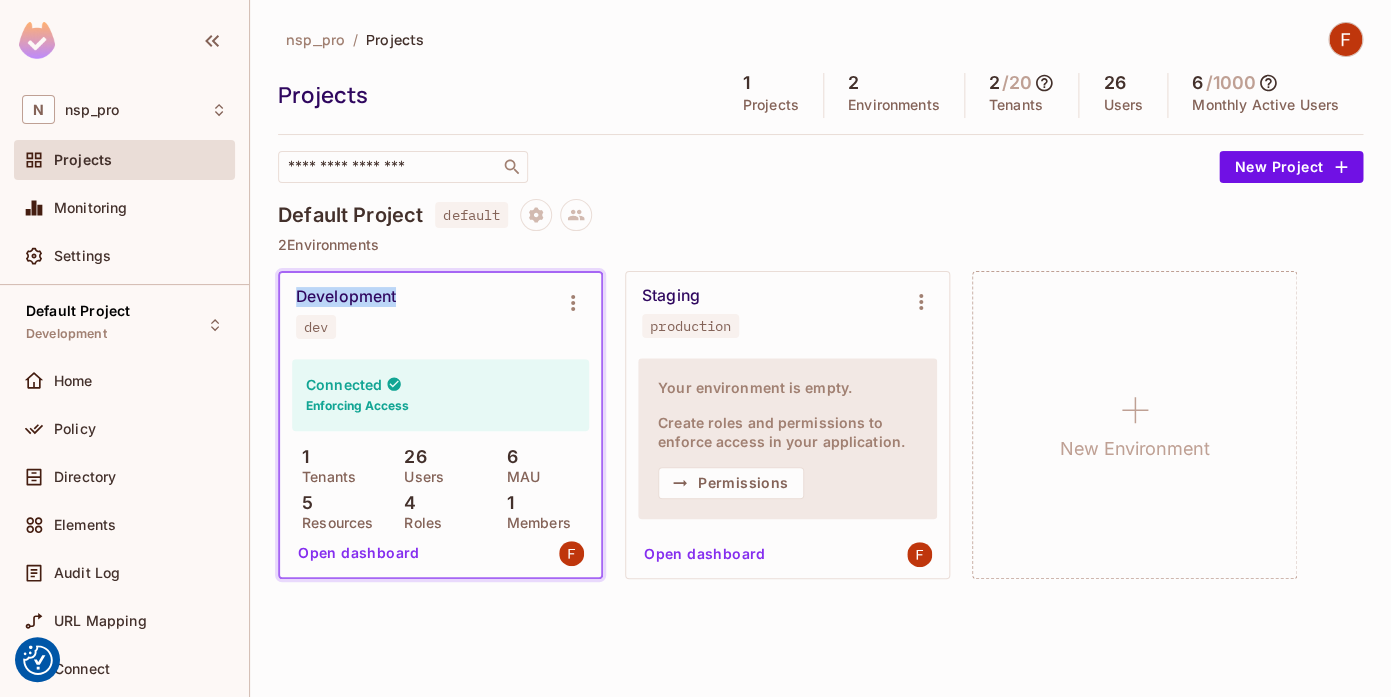 click on "Development dev" at bounding box center (440, 313) 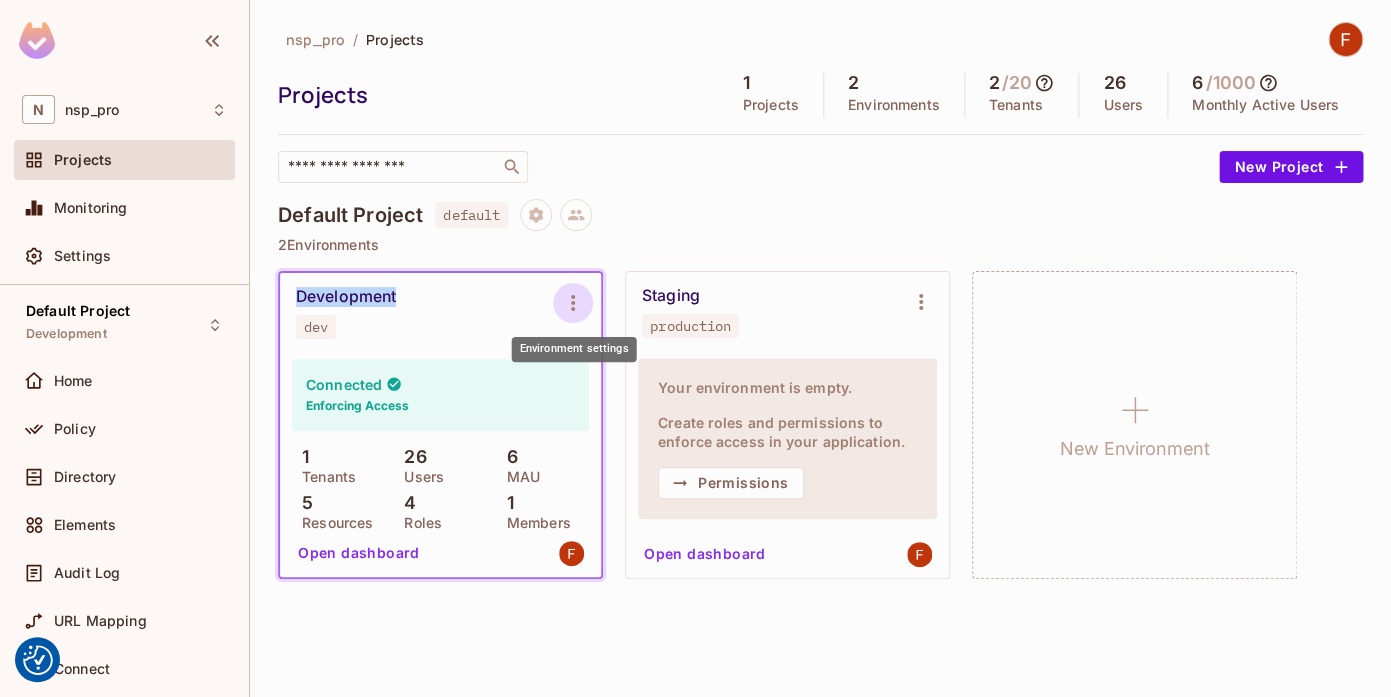 click at bounding box center [573, 303] 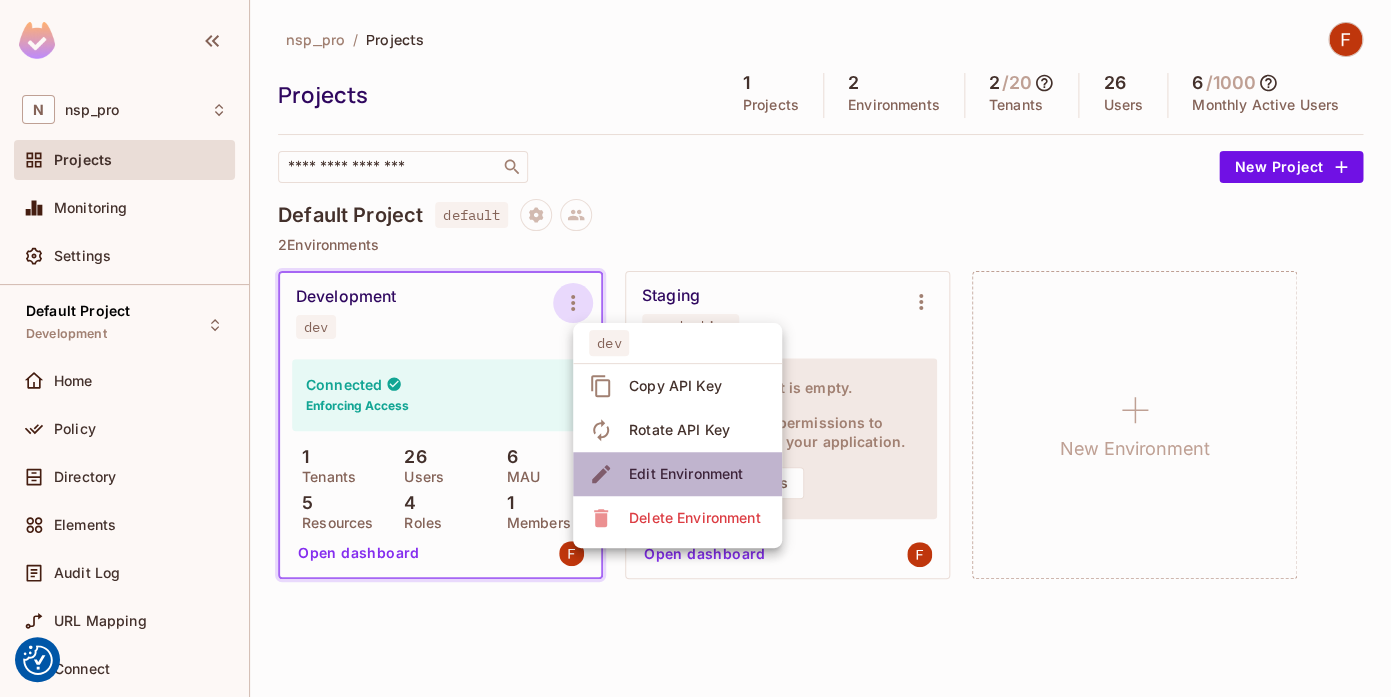 click on "Edit Environment" at bounding box center [686, 474] 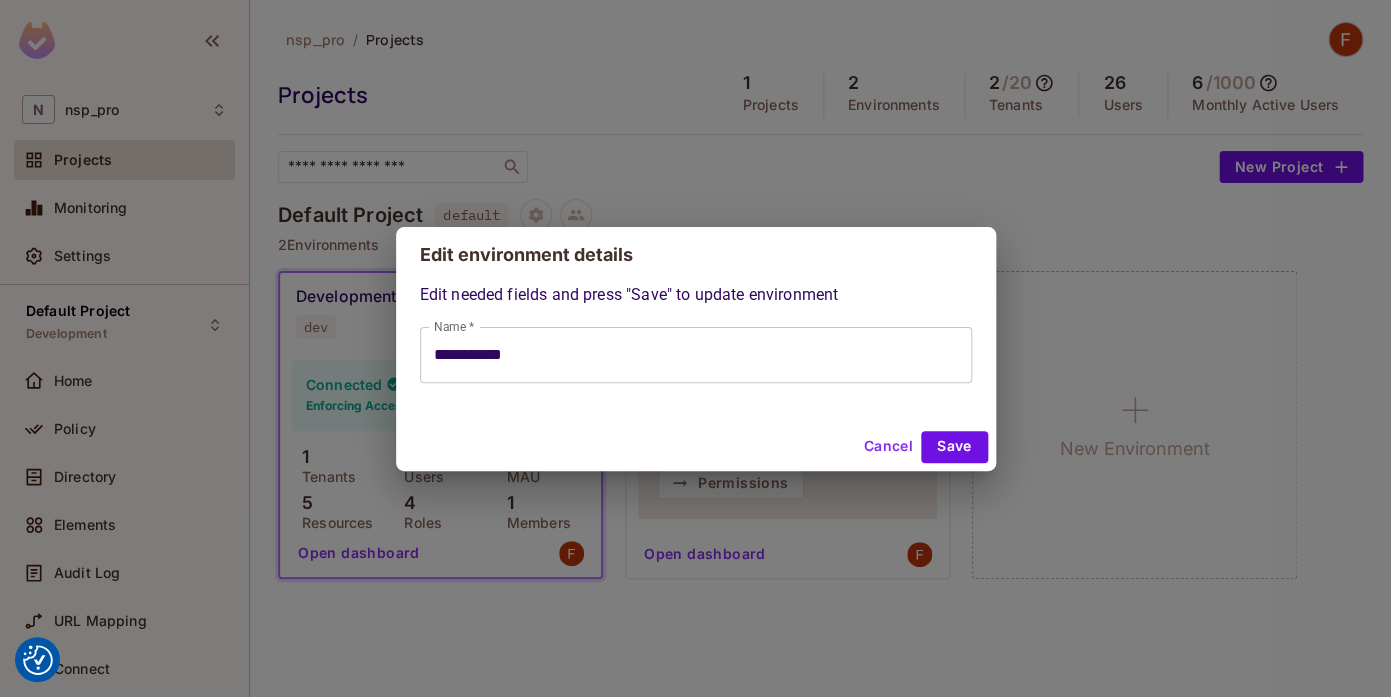 click on "**********" at bounding box center (696, 355) 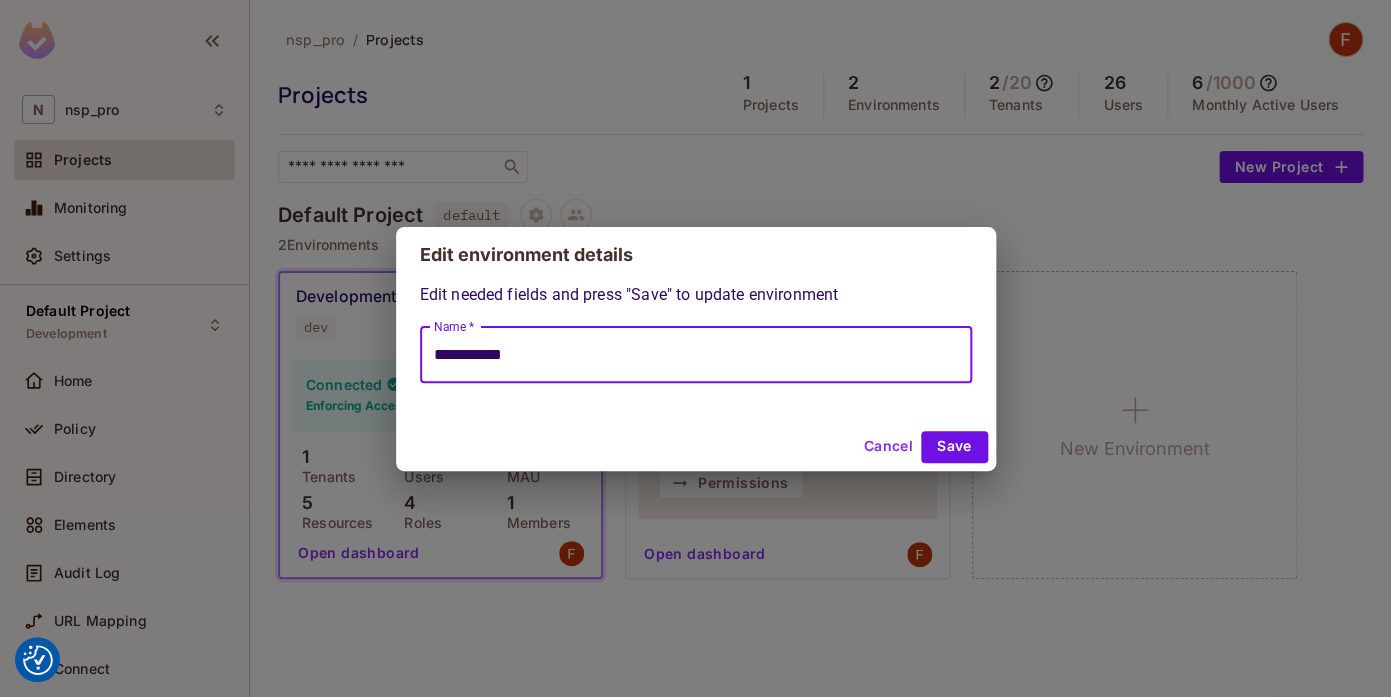 click on "**********" at bounding box center (696, 355) 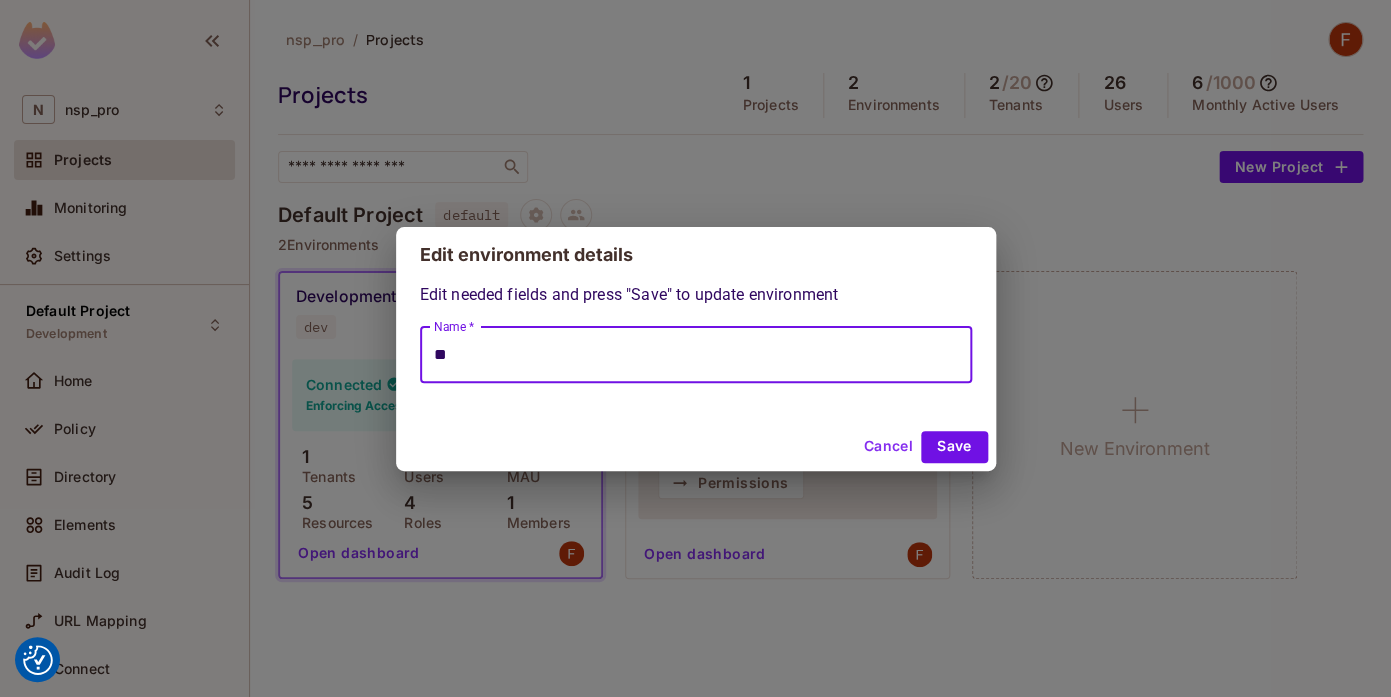 type on "*" 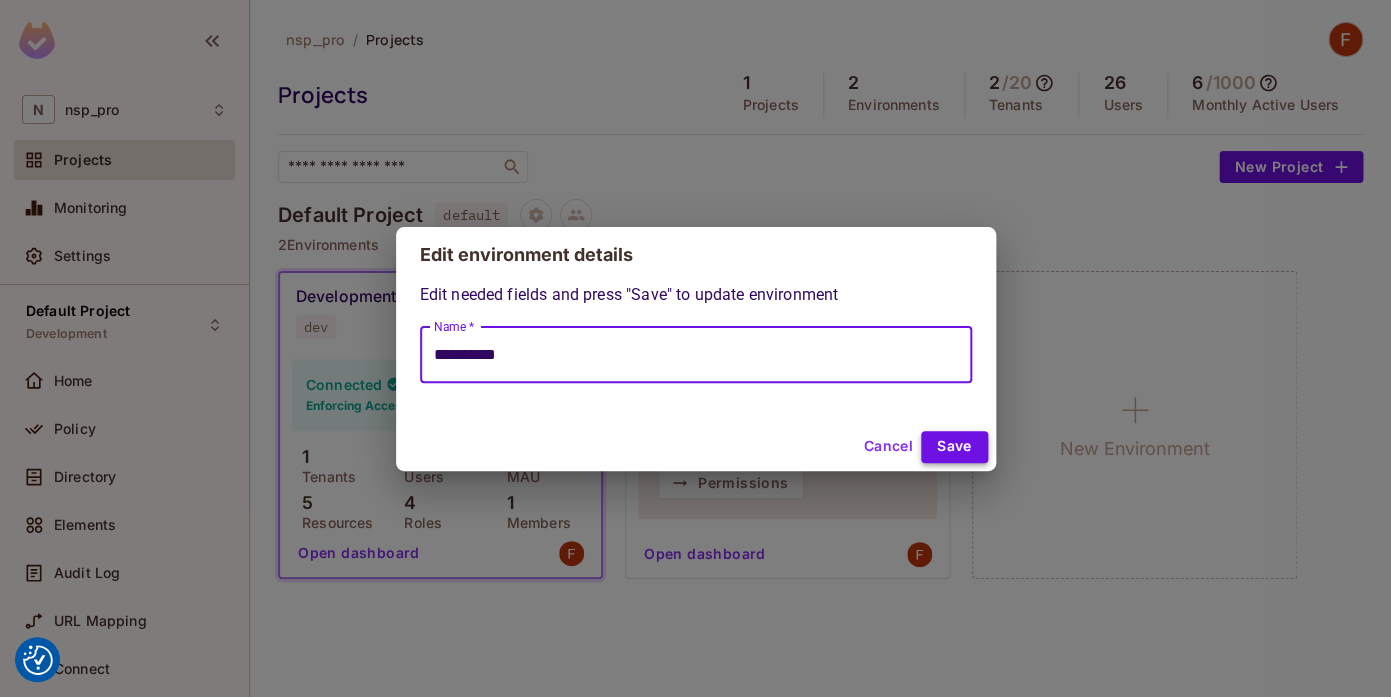 type on "**********" 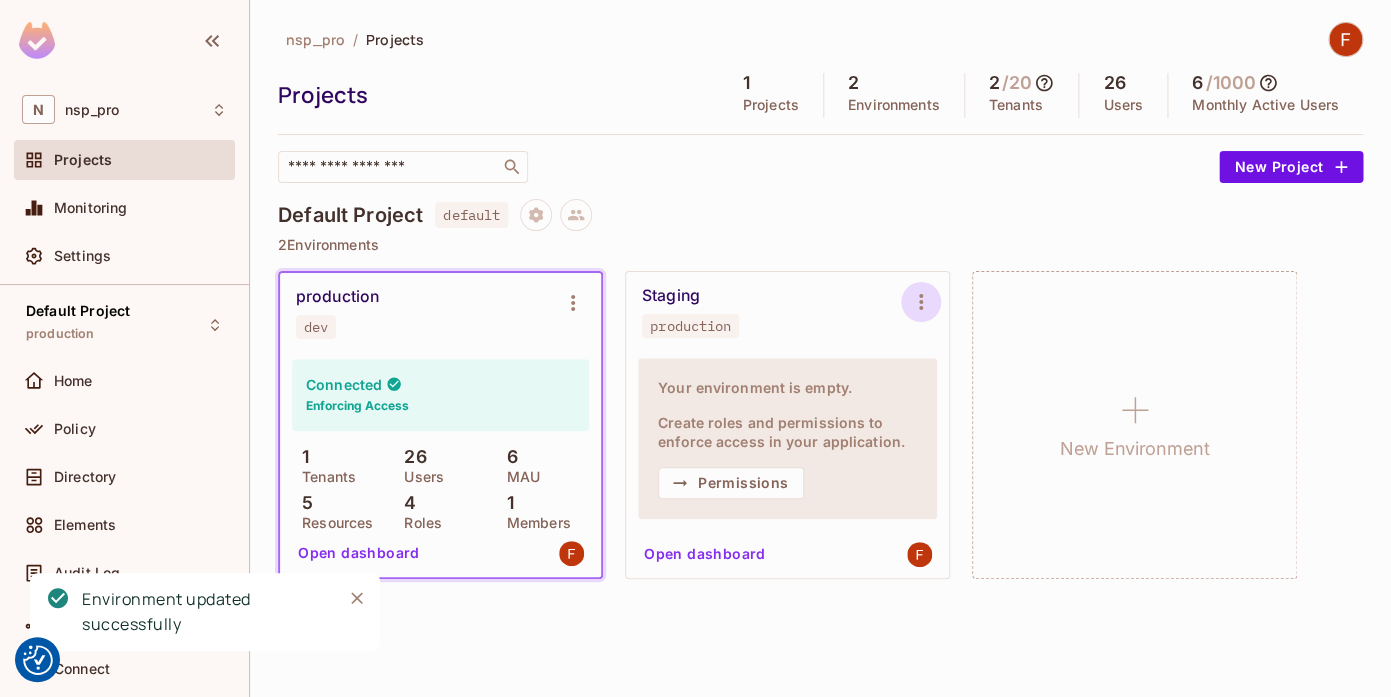 click 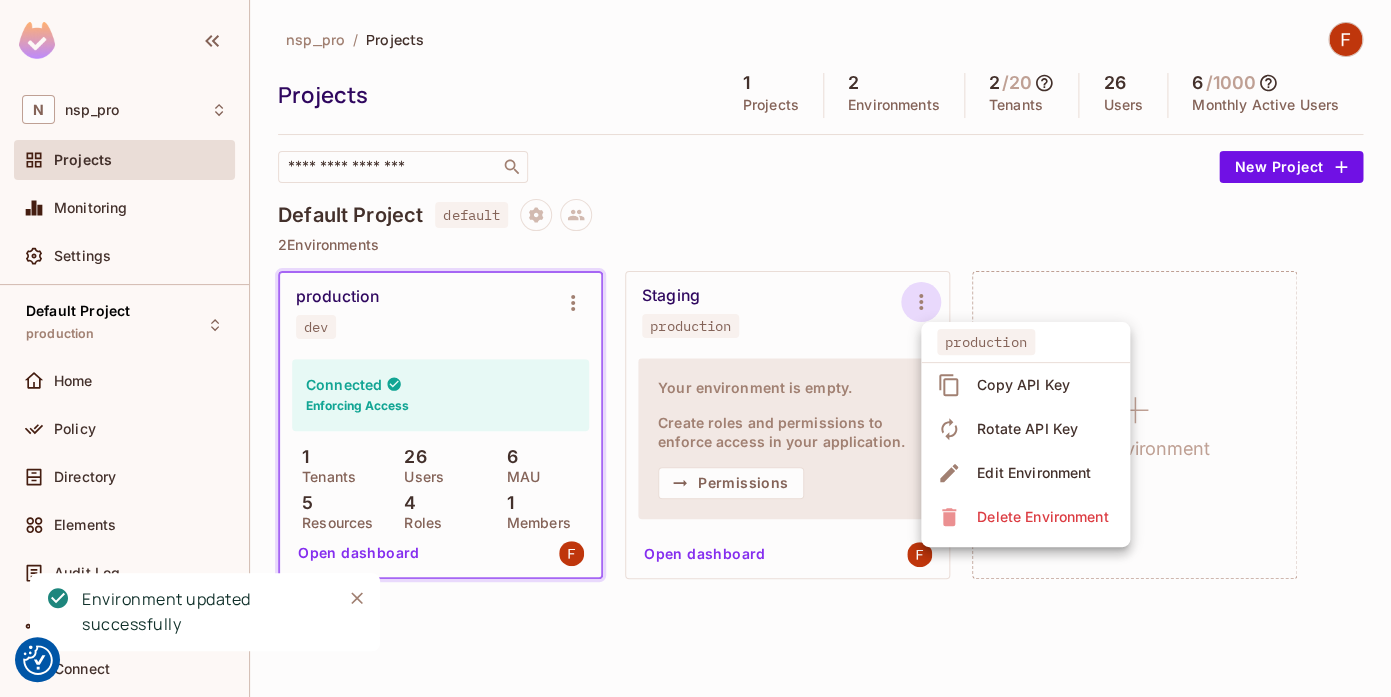 click on "Edit Environment" at bounding box center (1034, 473) 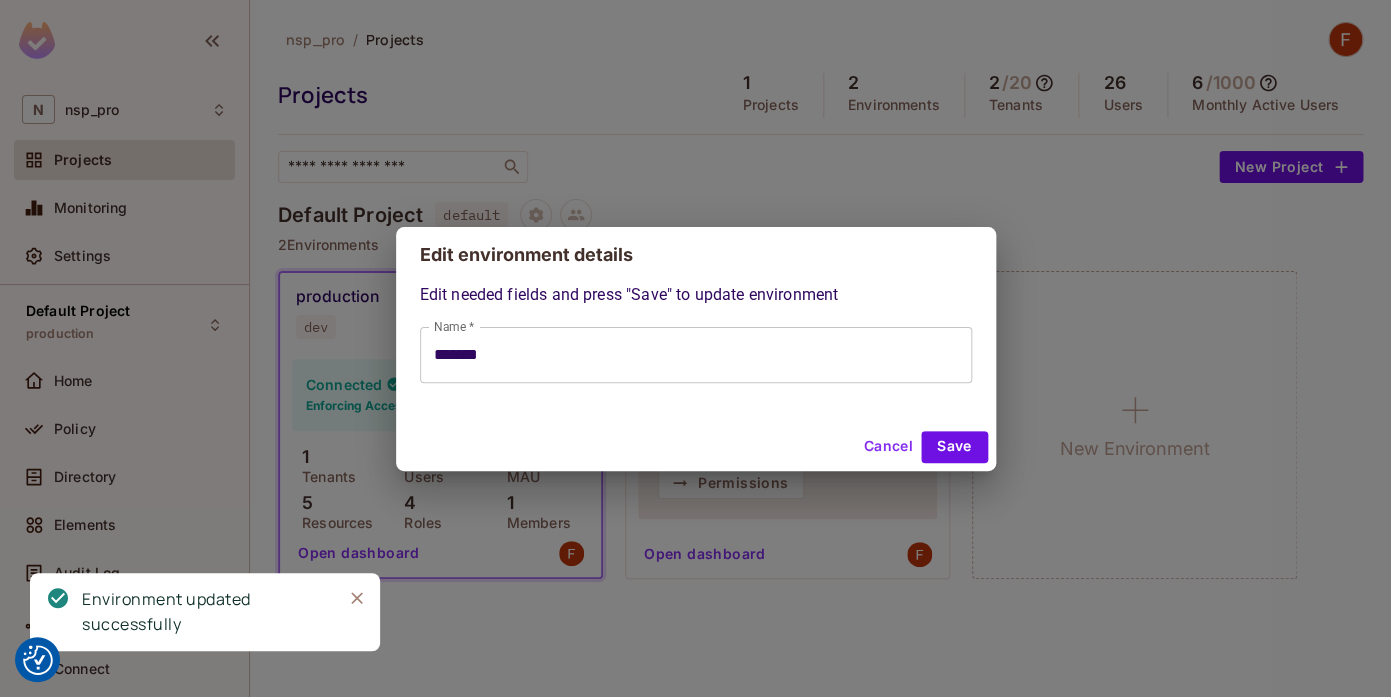 click on "*******" at bounding box center [696, 355] 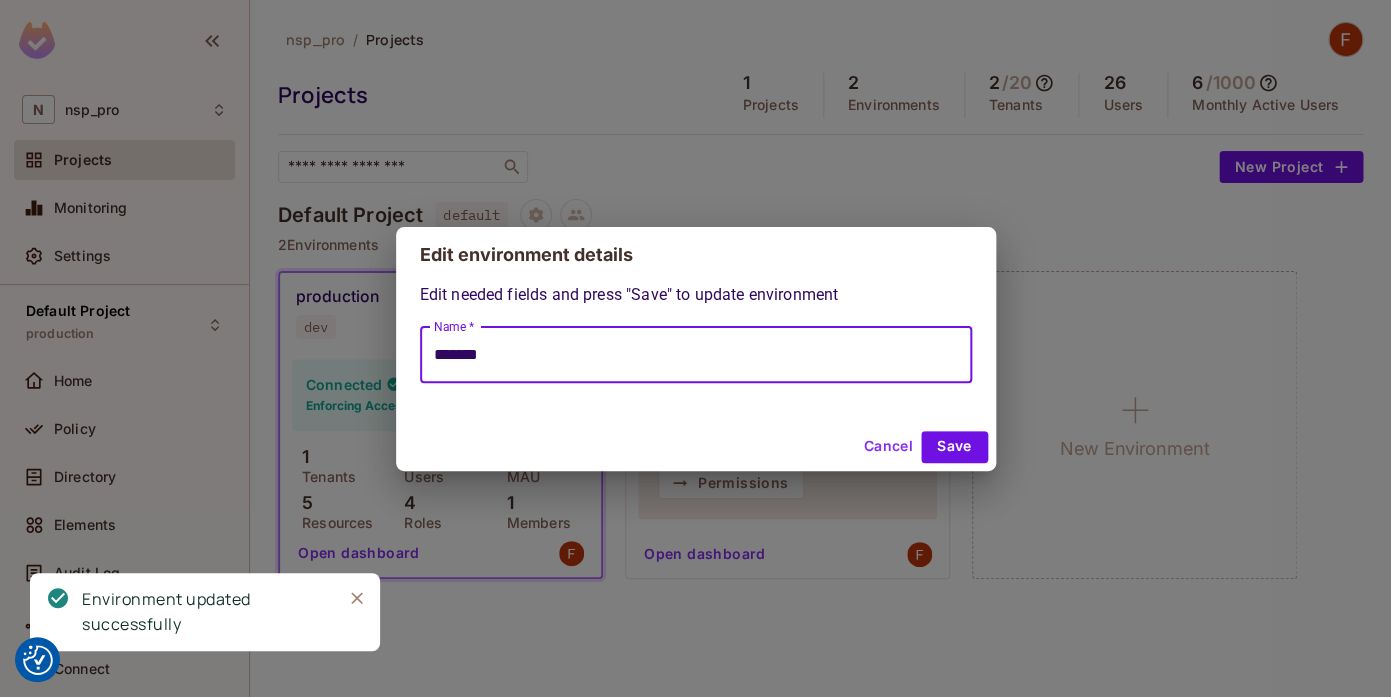 click on "*******" at bounding box center [696, 355] 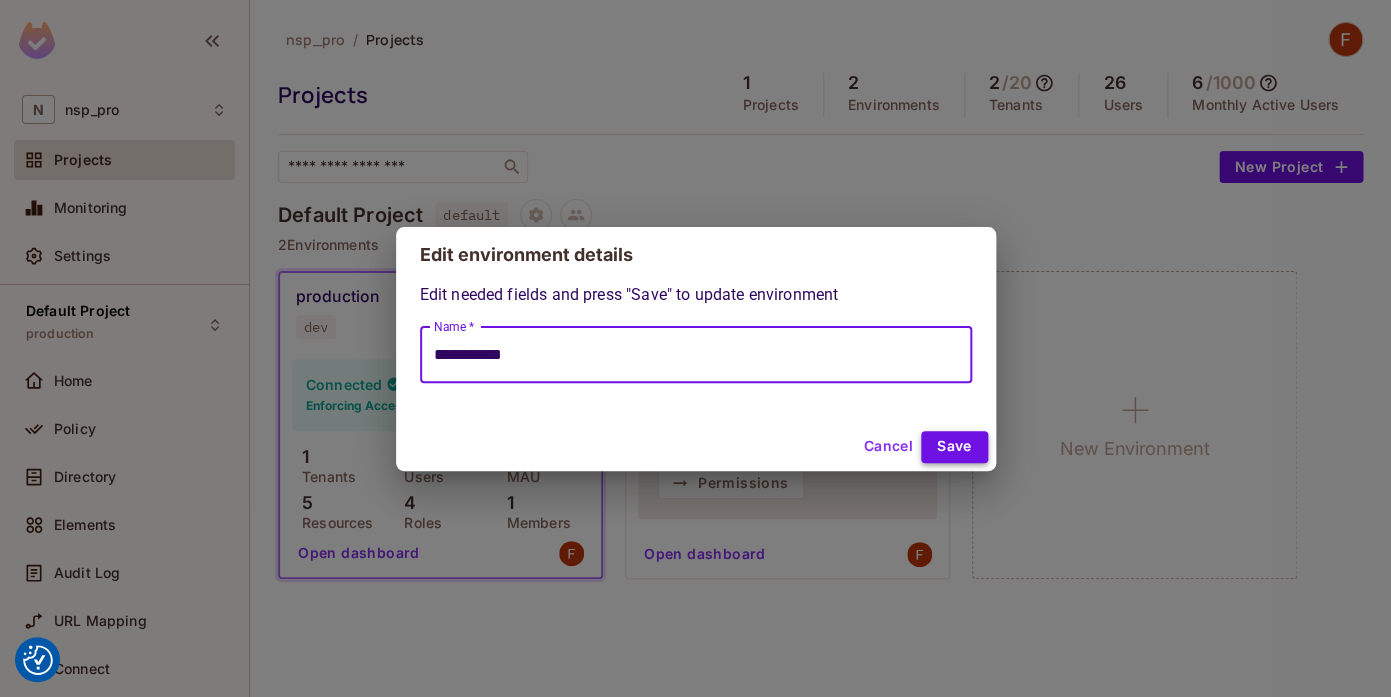 type on "**********" 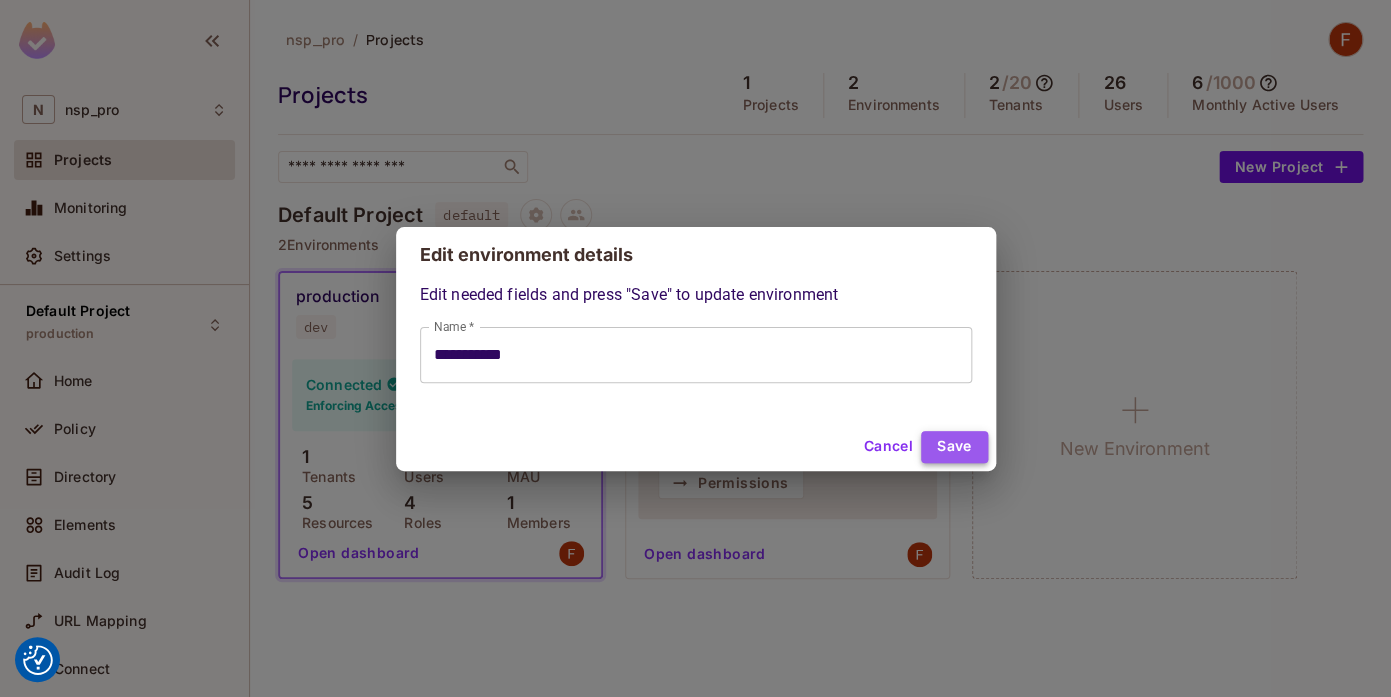 click on "Save" at bounding box center (954, 447) 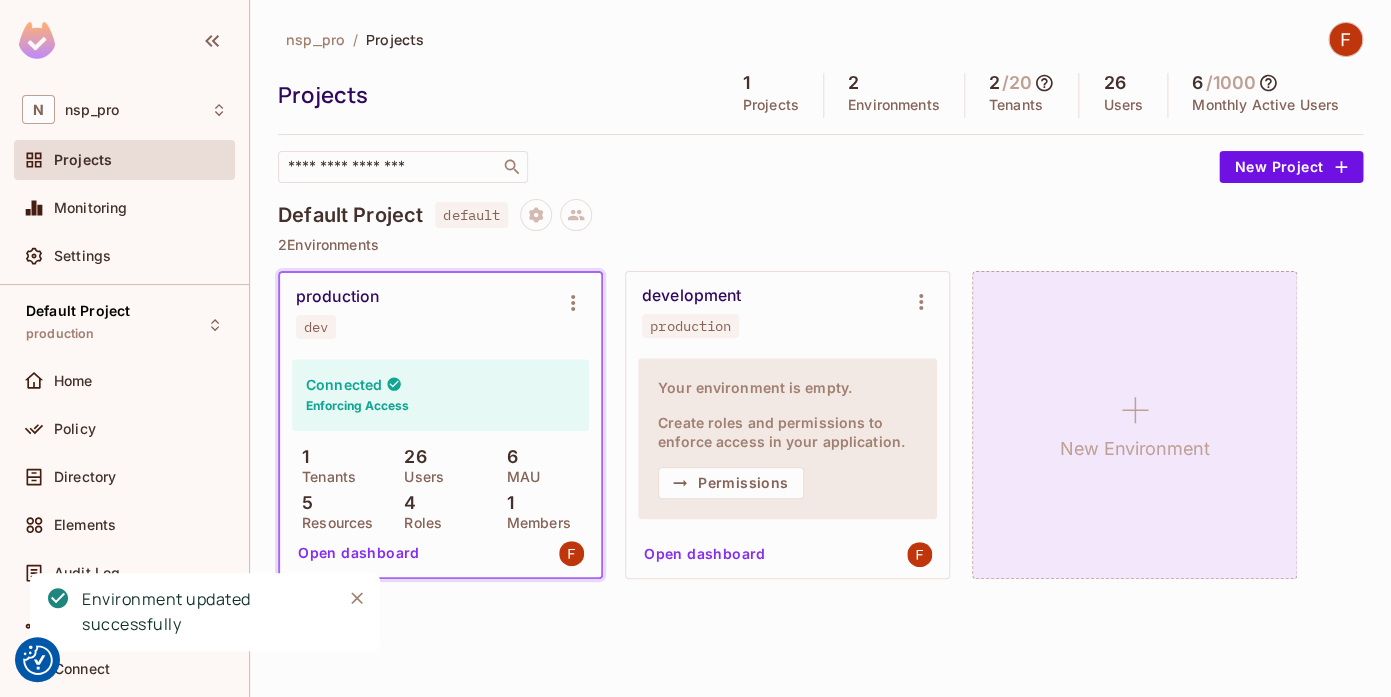 click 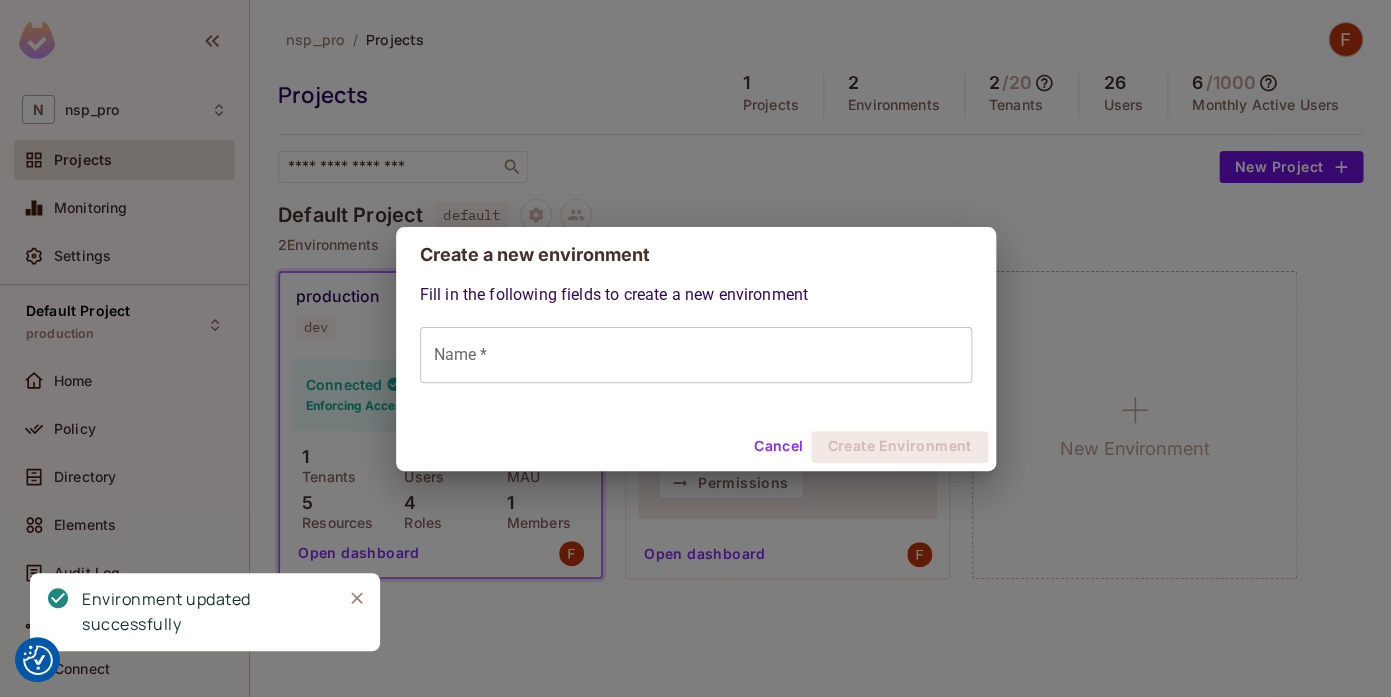 click on "Name *" at bounding box center (696, 355) 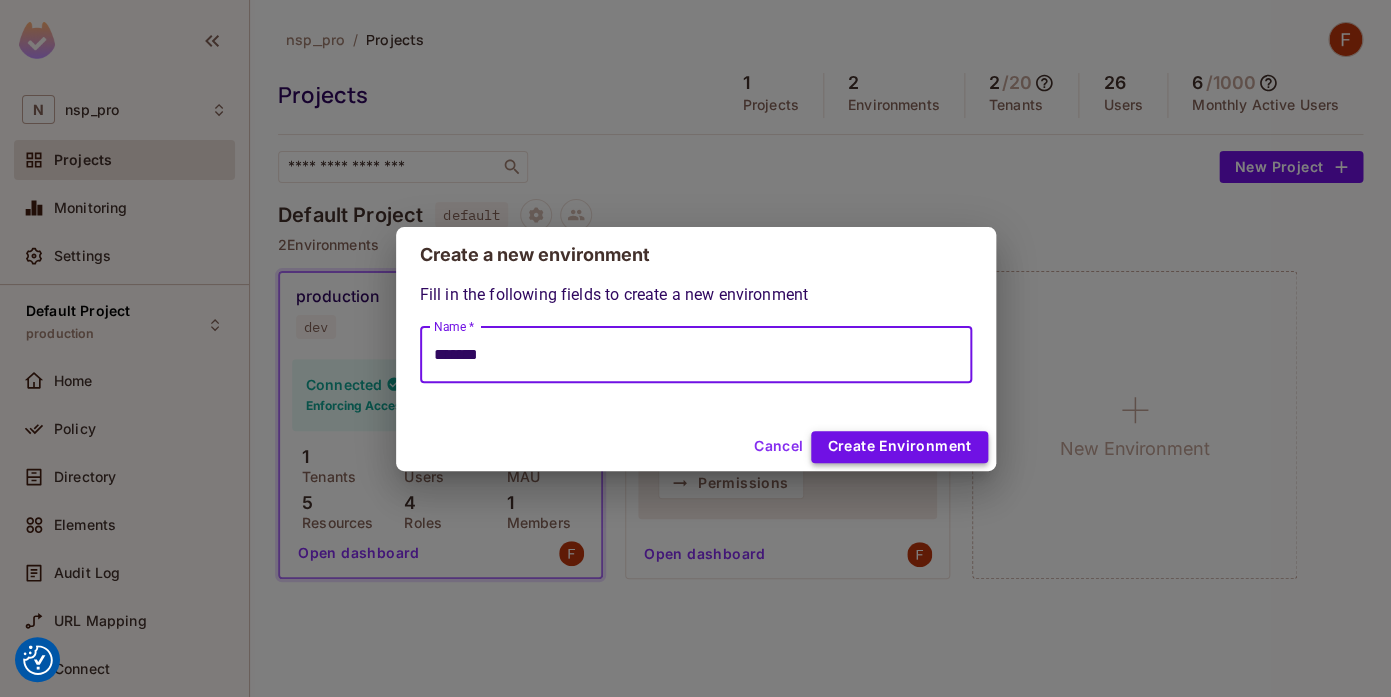 type on "*******" 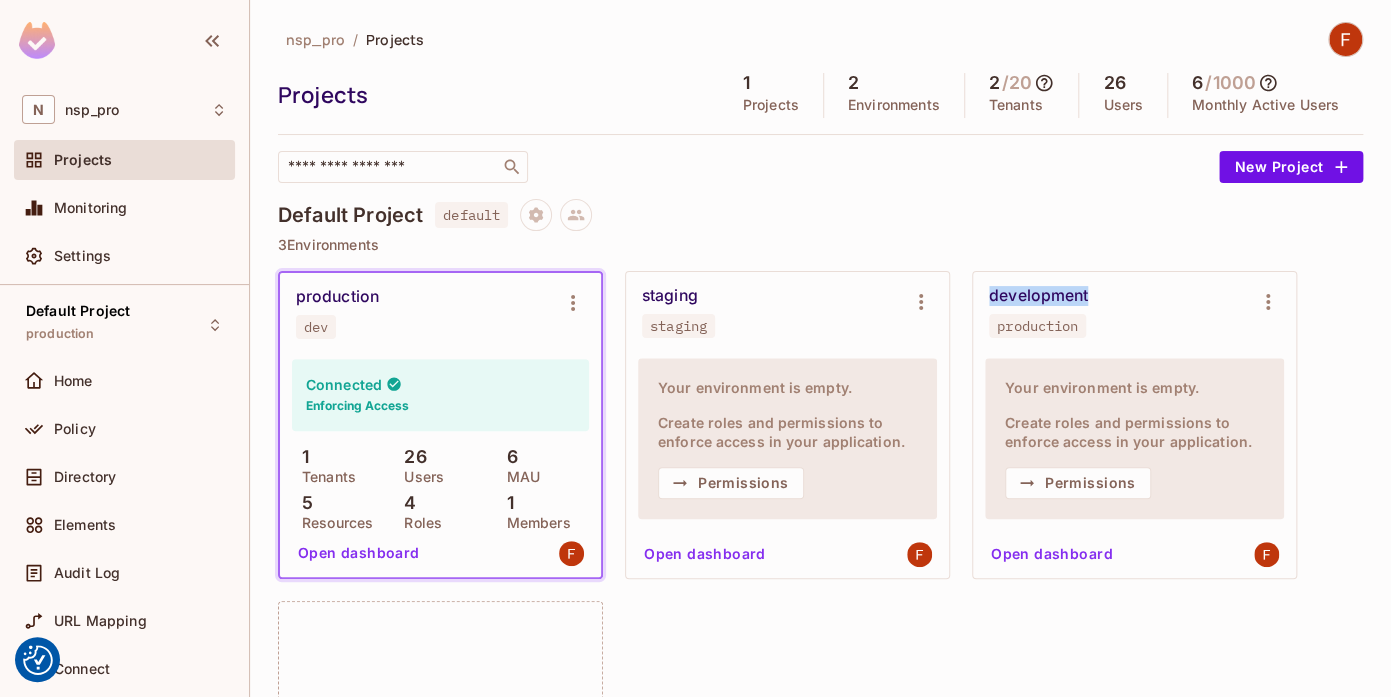 drag, startPoint x: 394, startPoint y: 324, endPoint x: 1090, endPoint y: 294, distance: 696.64624 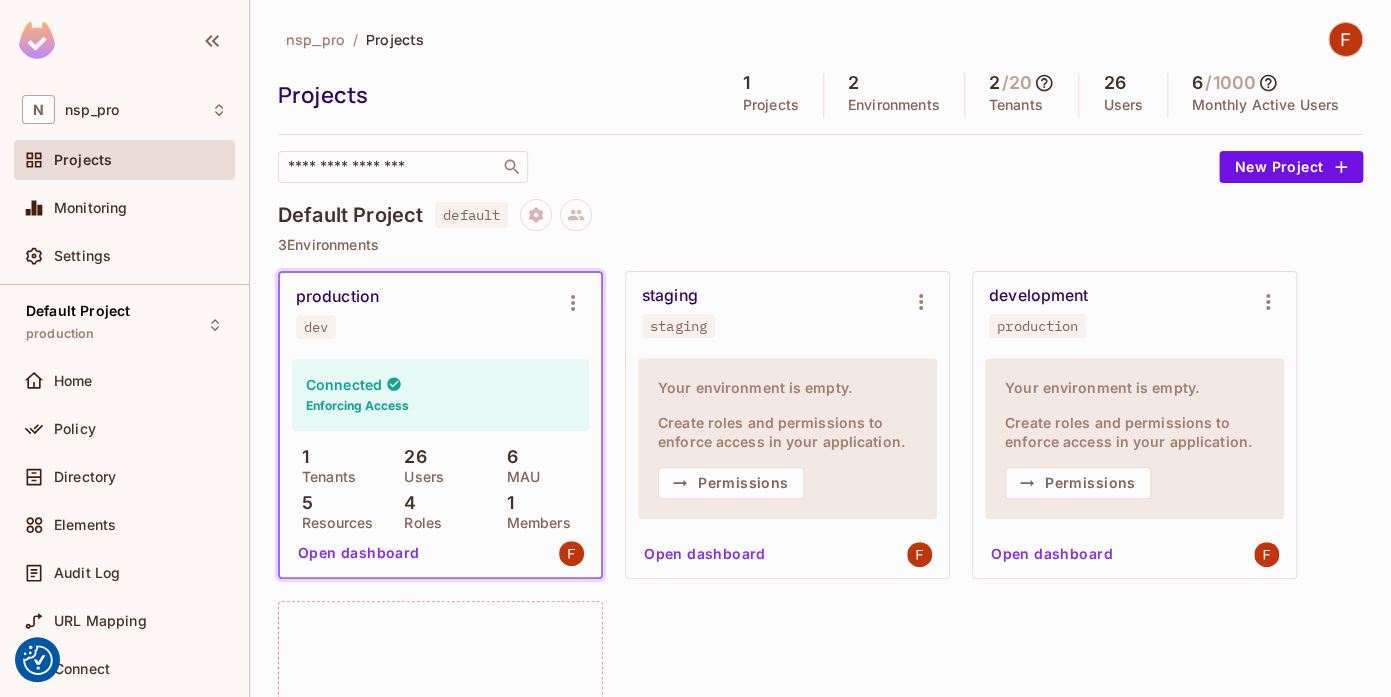 click on "Default Project default" at bounding box center (820, 215) 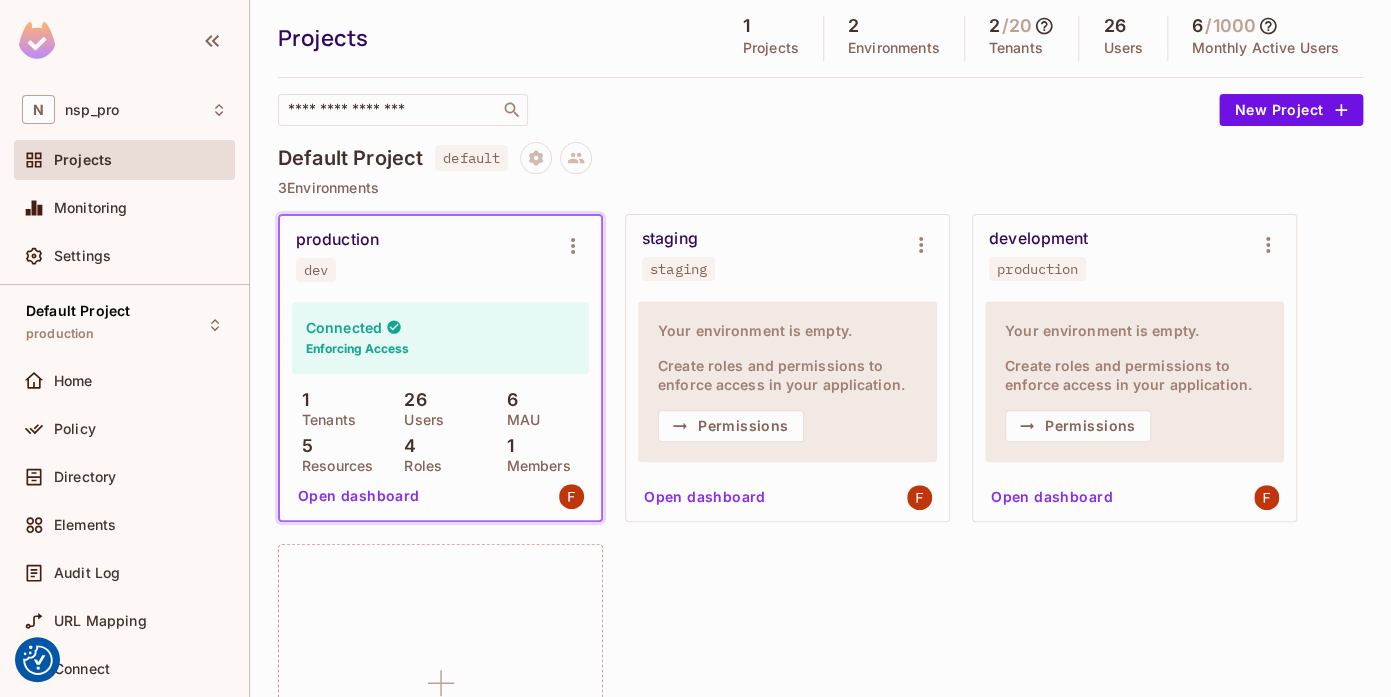 scroll, scrollTop: 0, scrollLeft: 0, axis: both 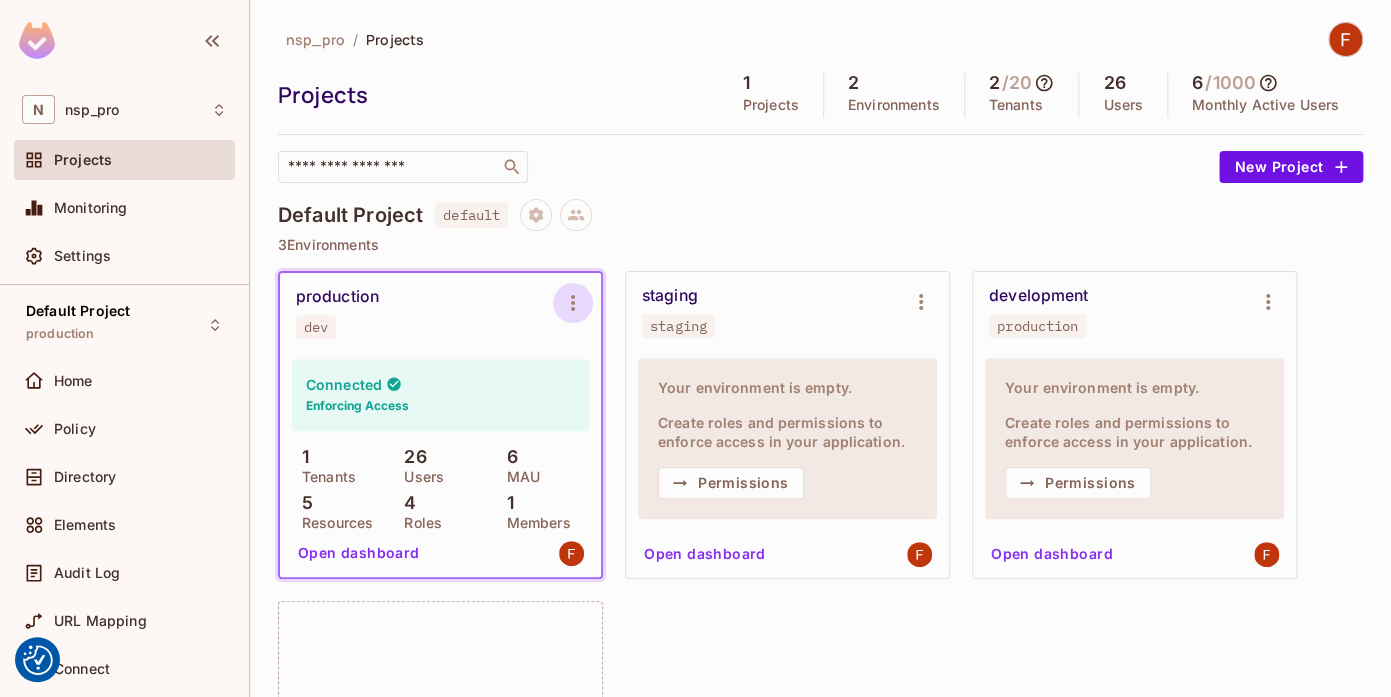 click at bounding box center (573, 303) 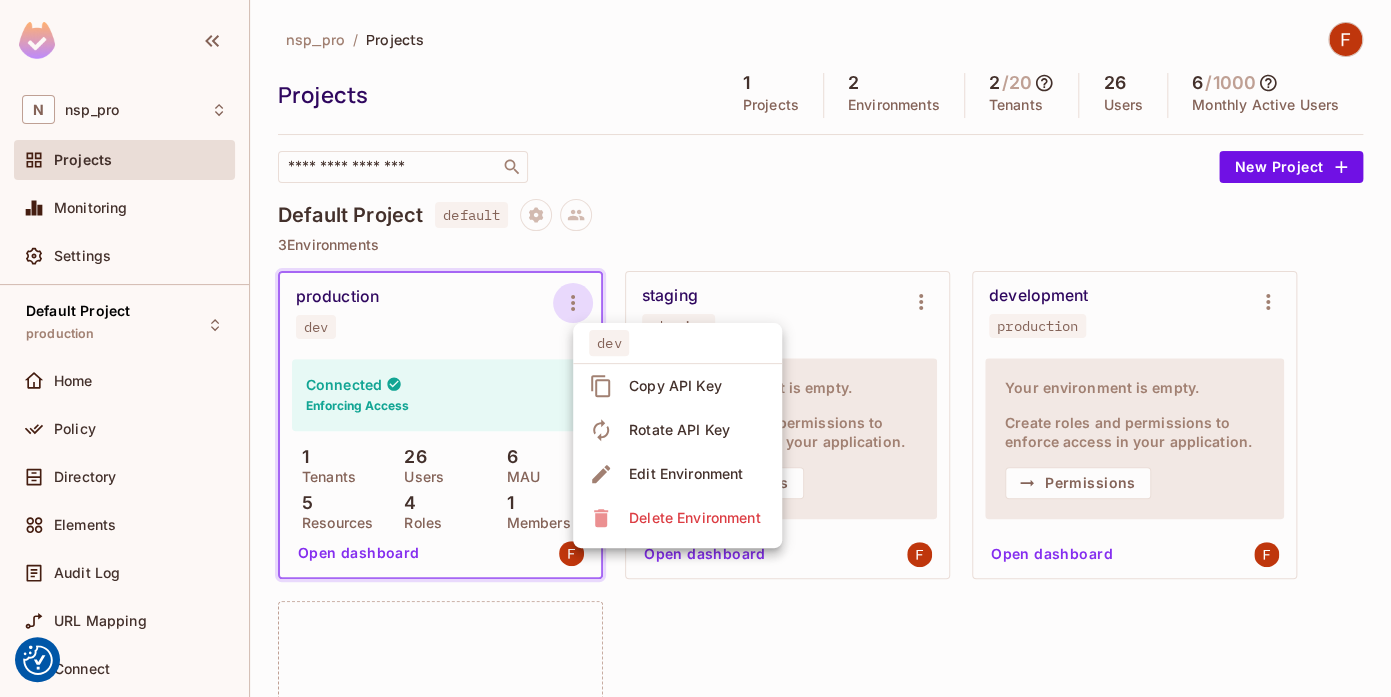 click at bounding box center [695, 348] 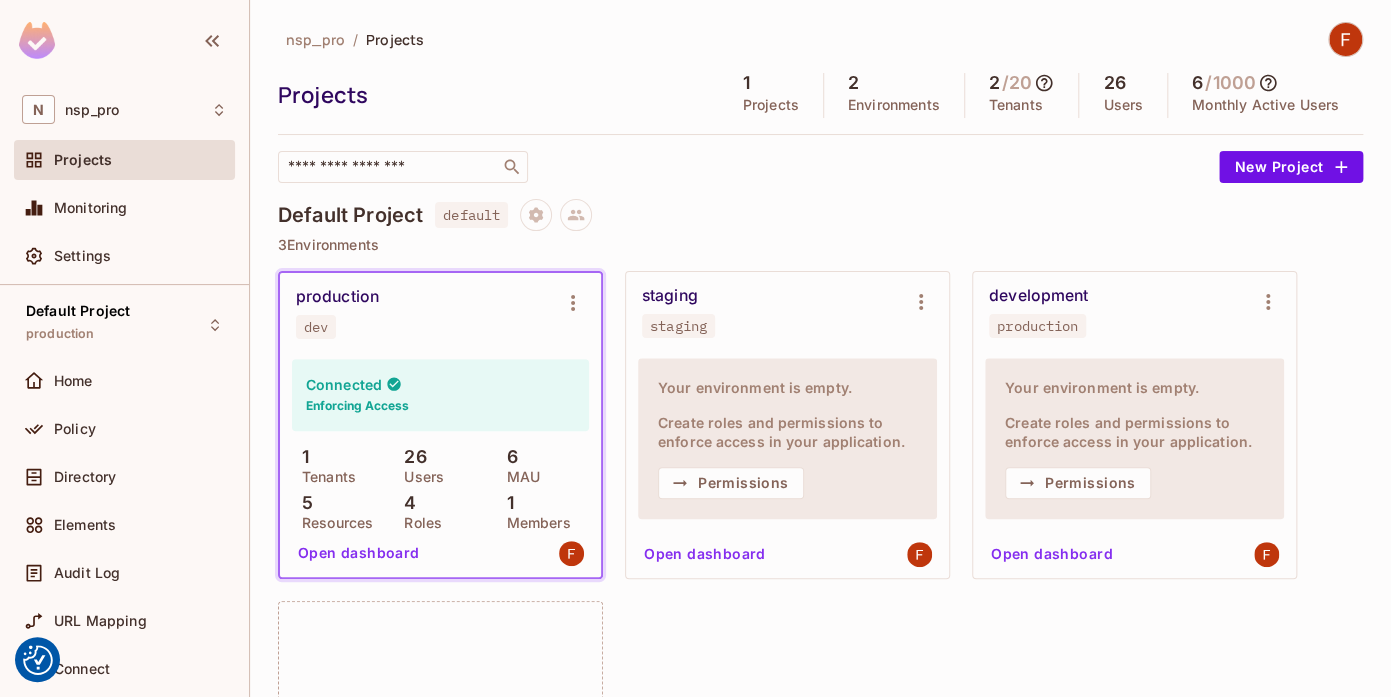 click at bounding box center (571, 553) 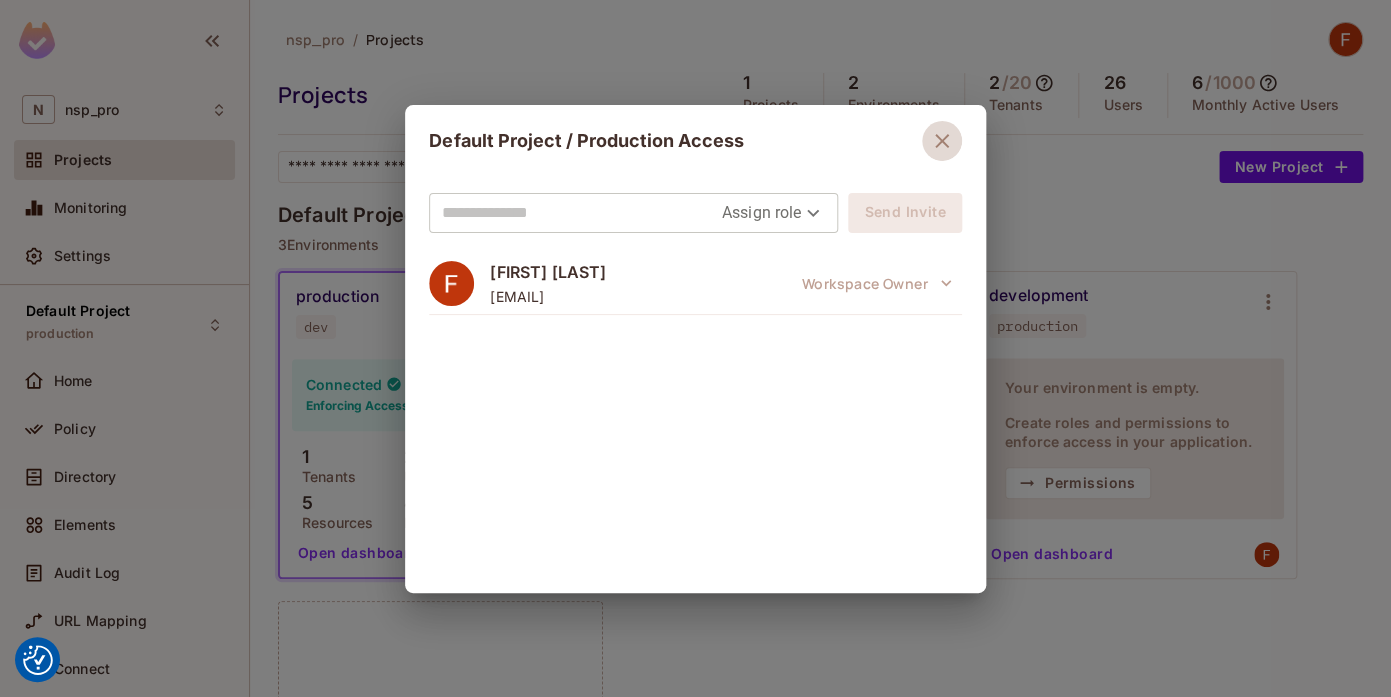 click 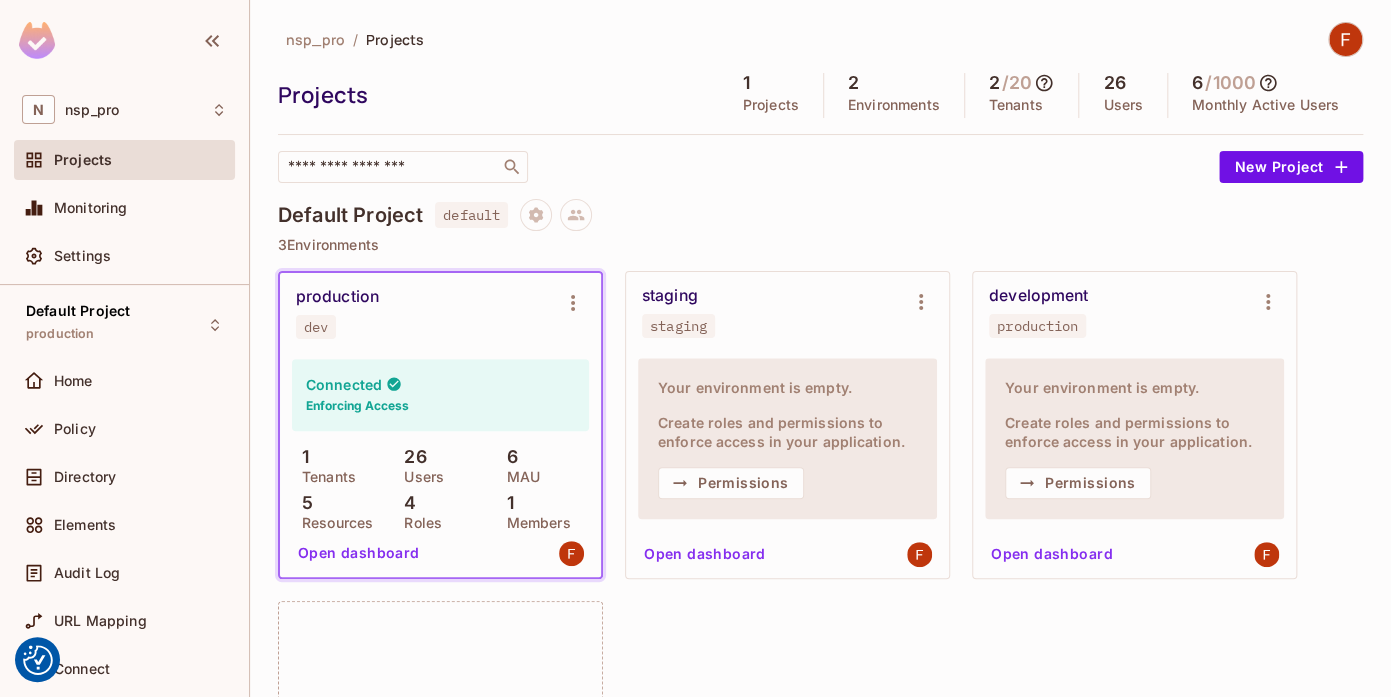 click on "Open dashboard" at bounding box center (359, 553) 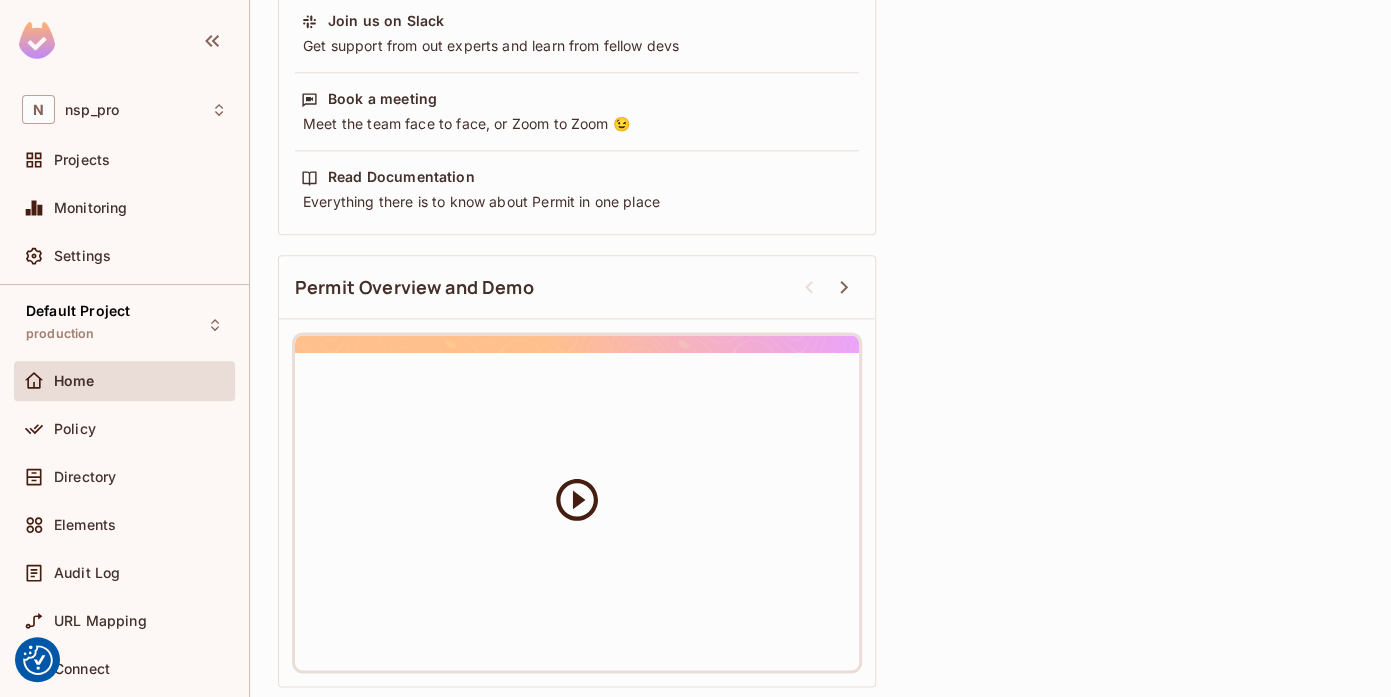 scroll, scrollTop: 0, scrollLeft: 0, axis: both 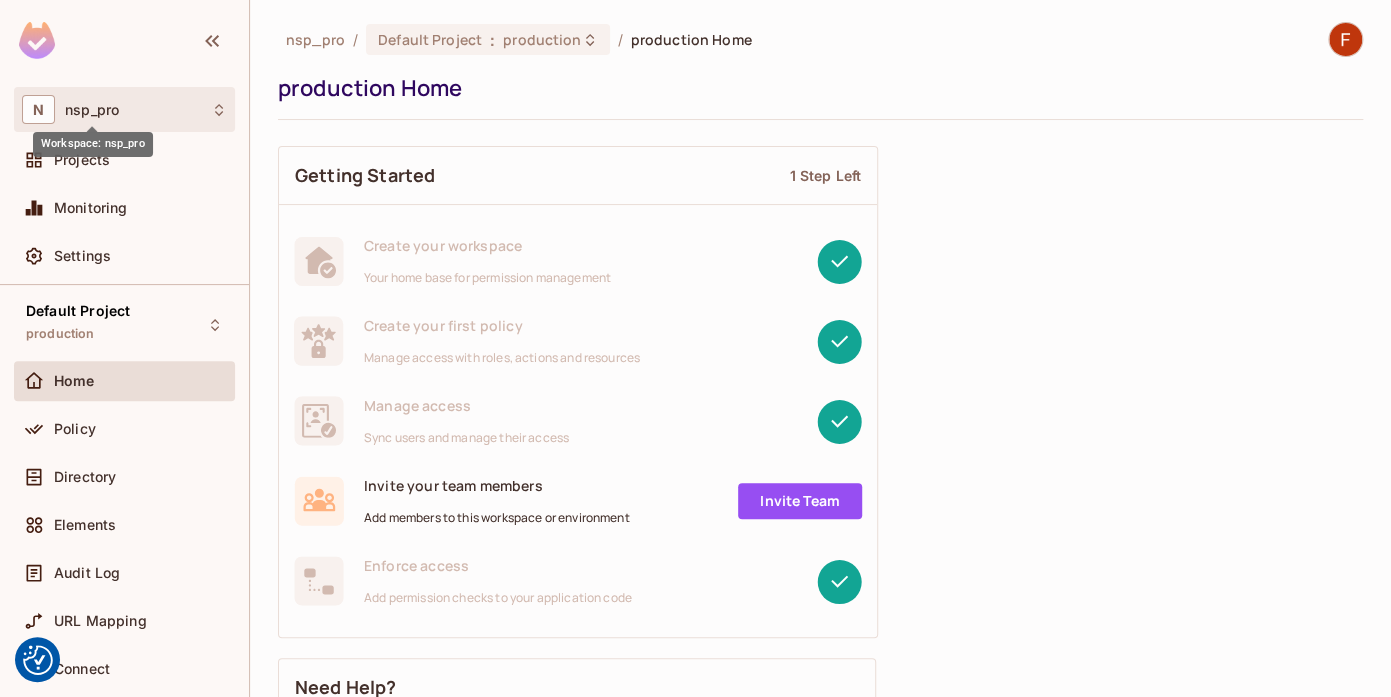 click on "nsp_pro" at bounding box center [92, 110] 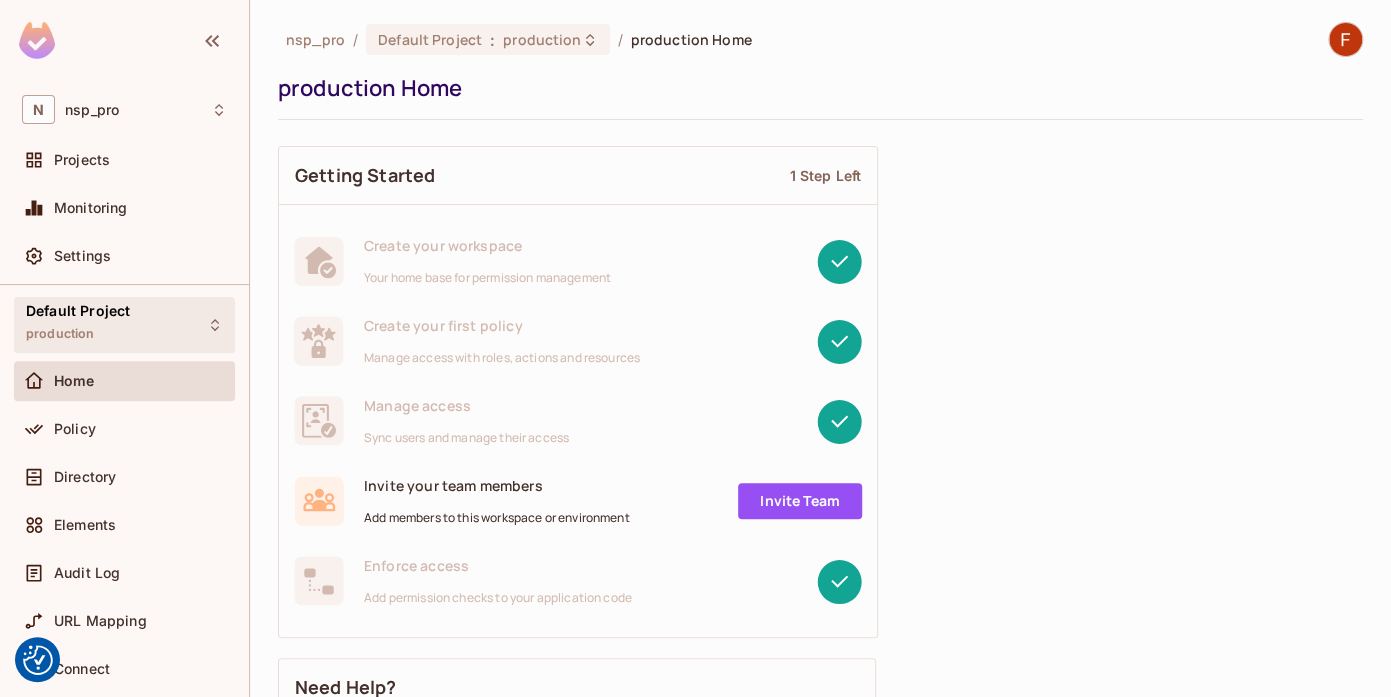 click on "Default Project production" at bounding box center (78, 324) 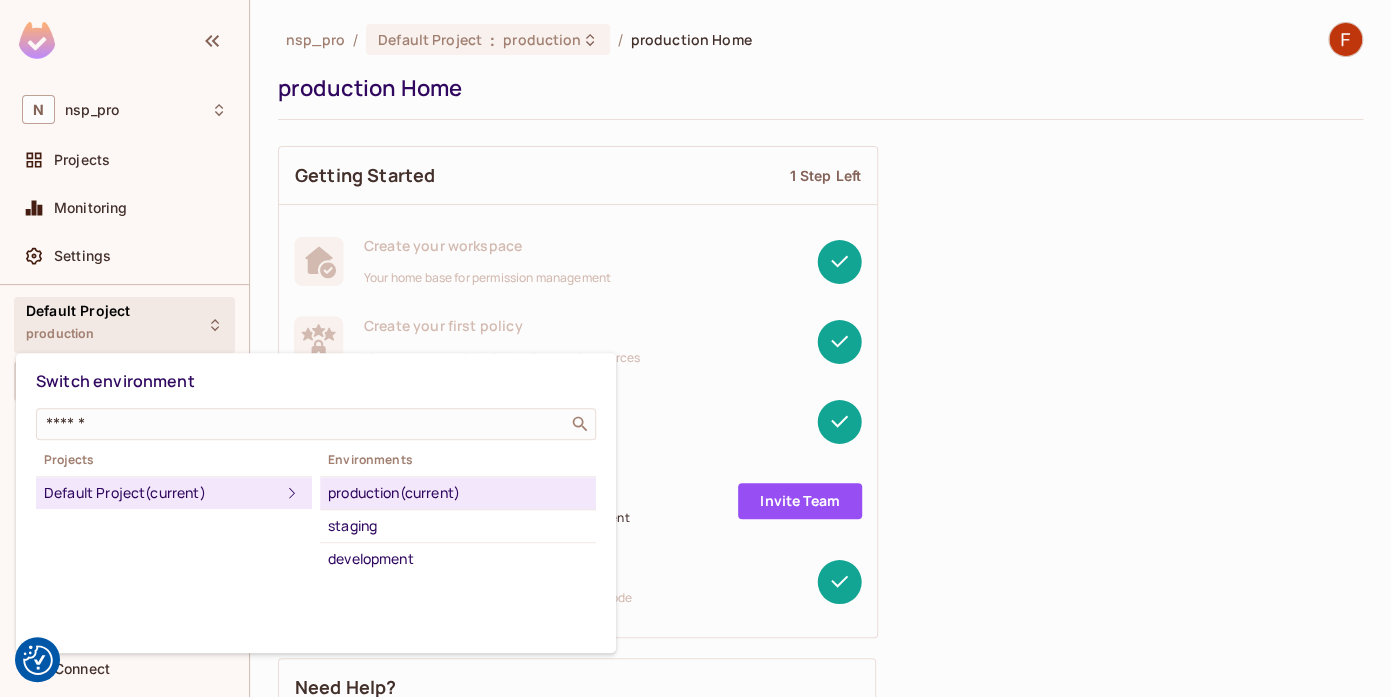 click at bounding box center [695, 348] 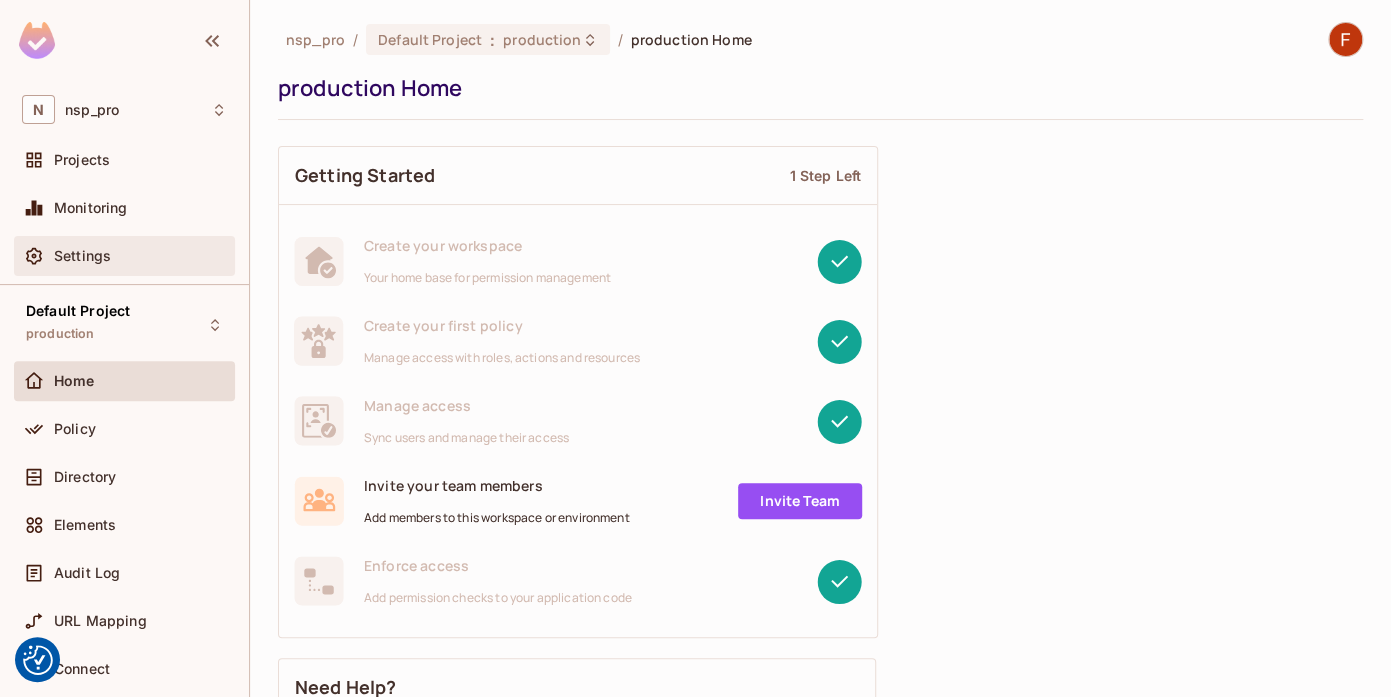 click on "Settings" at bounding box center (124, 256) 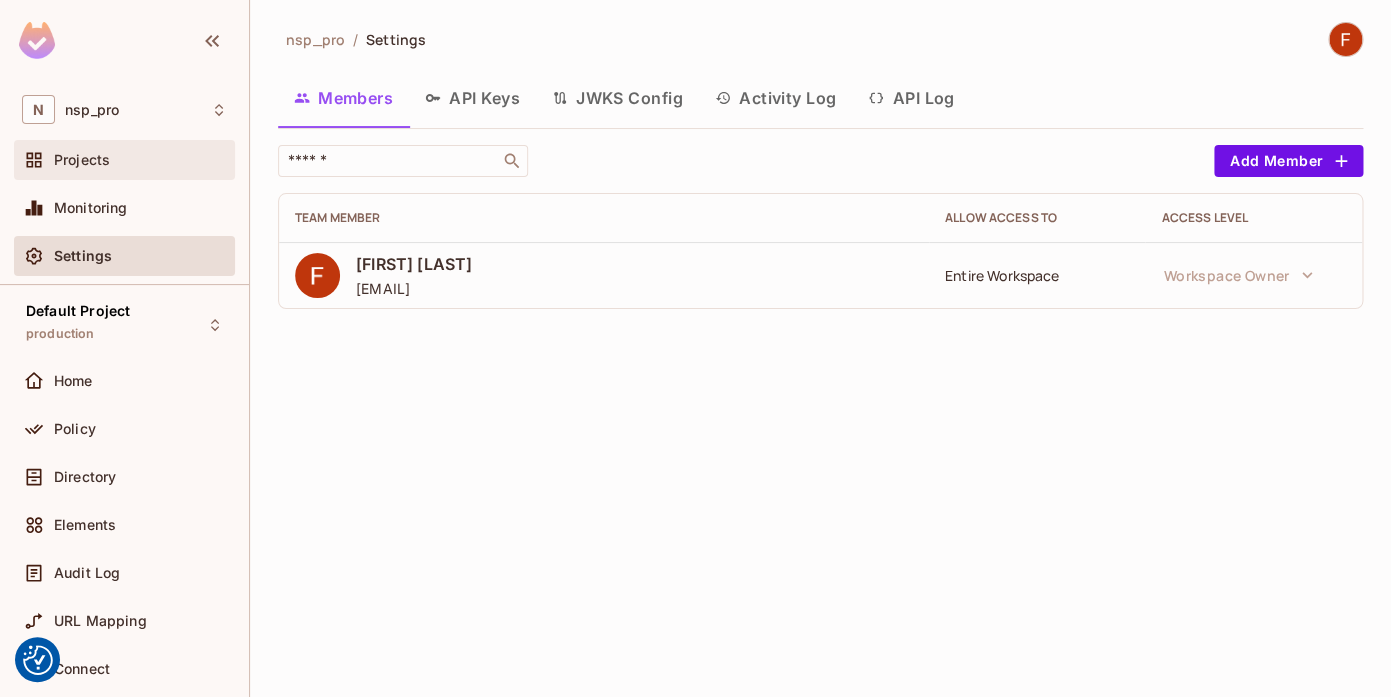 click on "Projects" at bounding box center [82, 160] 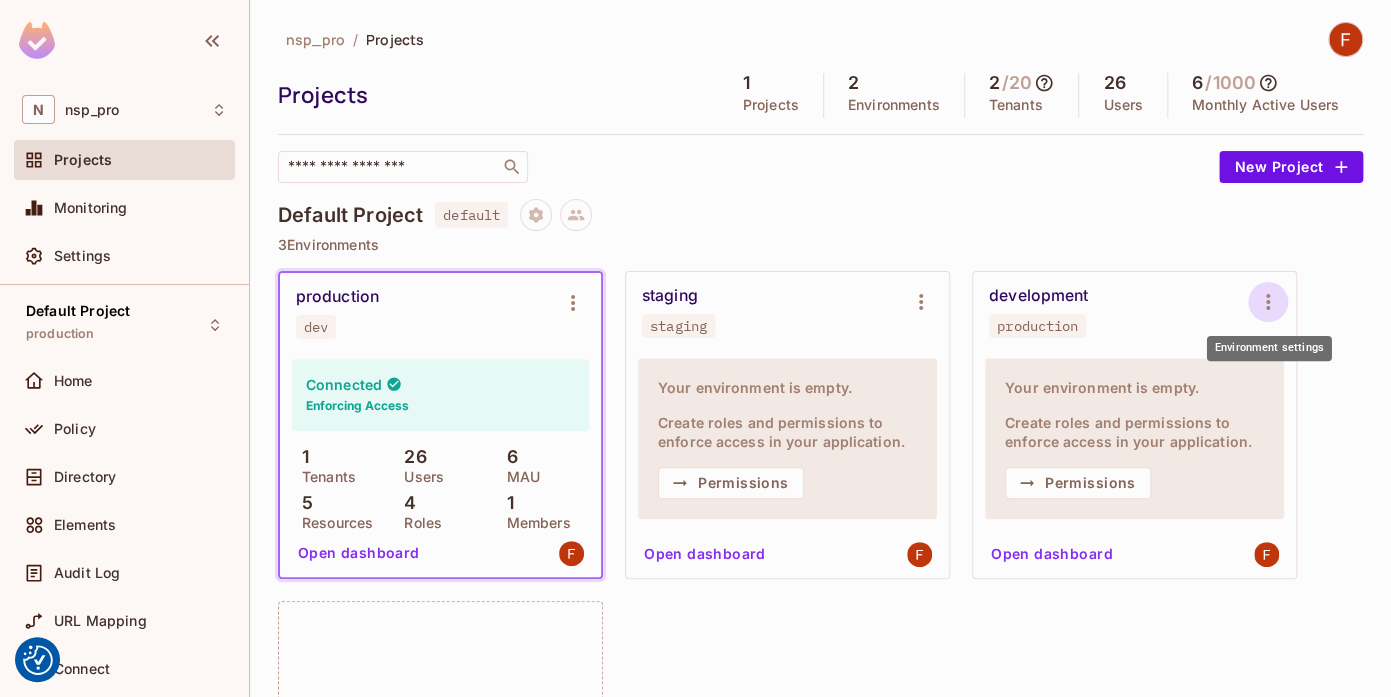 click 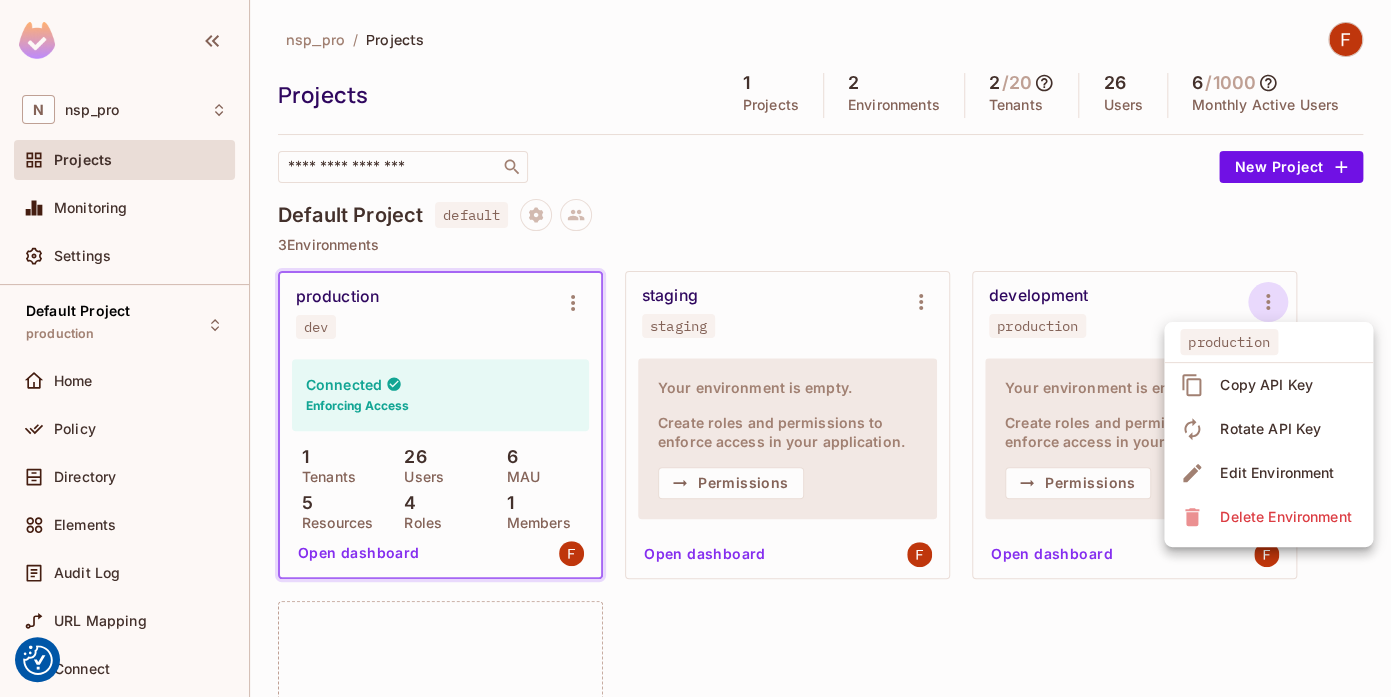 click on "Copy API Key" at bounding box center [1266, 385] 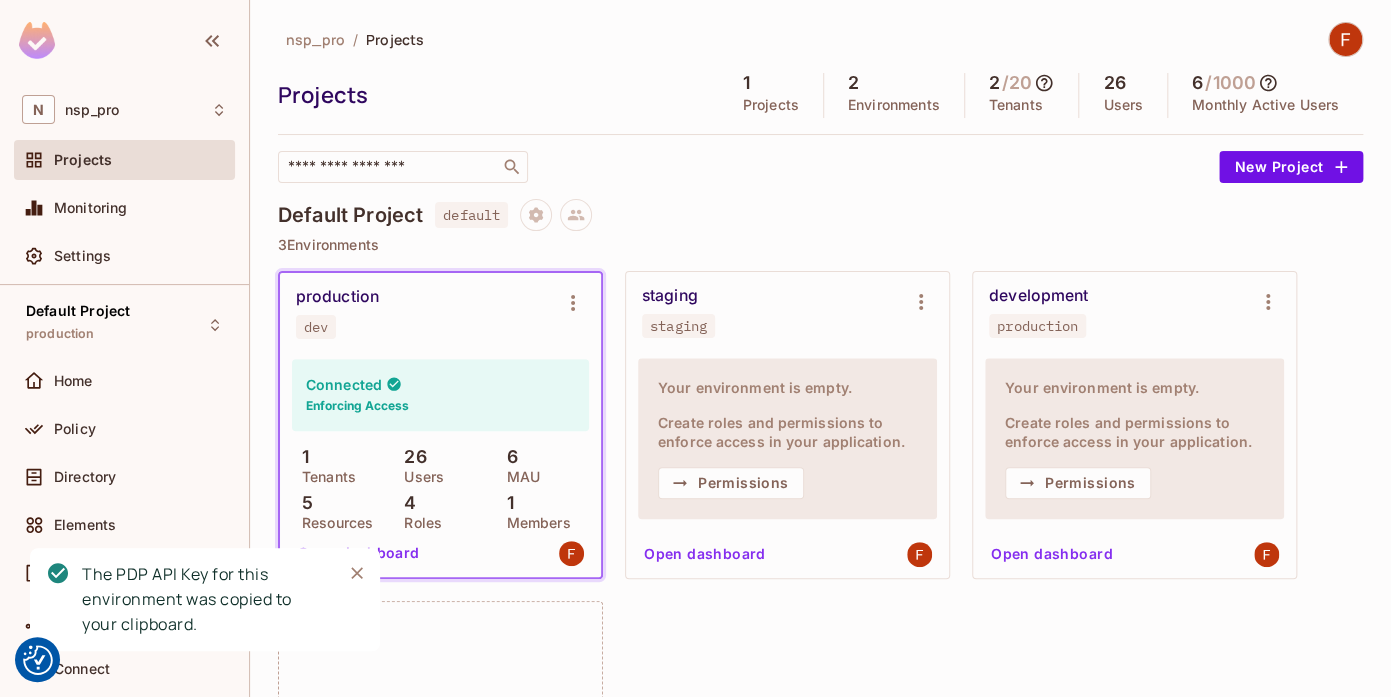 type 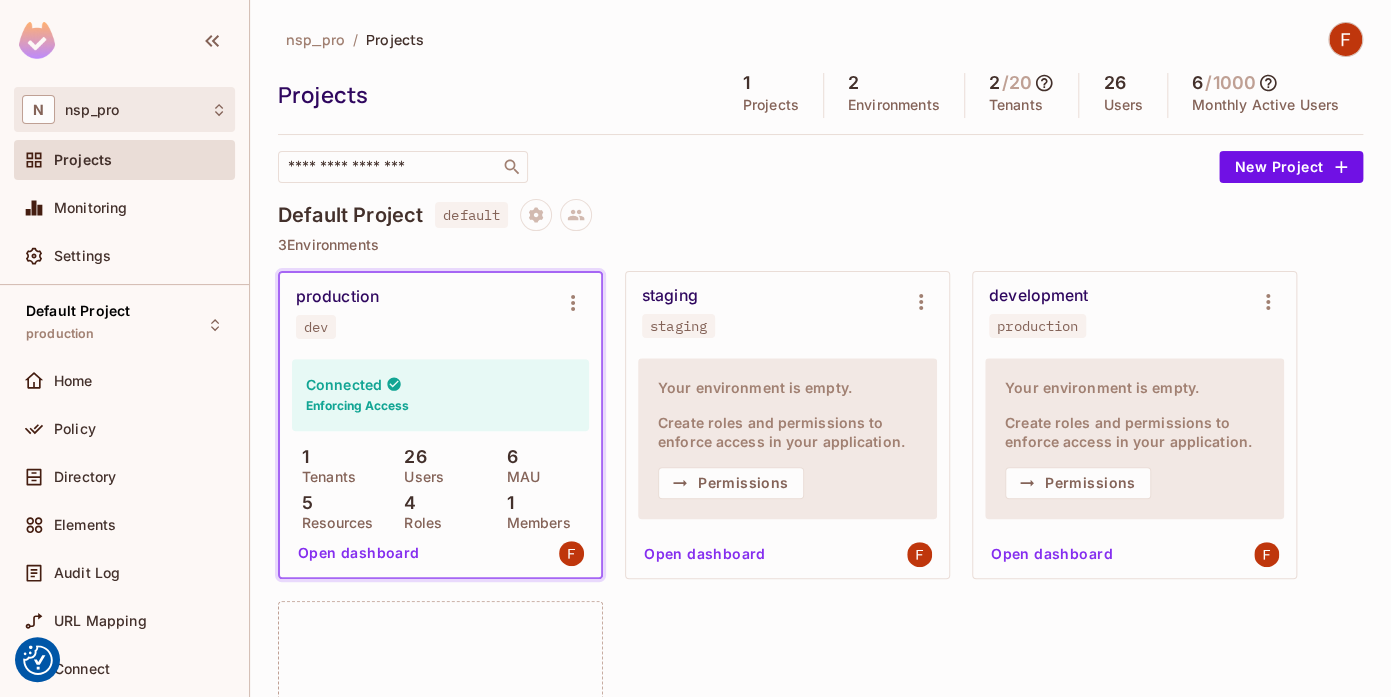 click on "N nsp_pro" at bounding box center (124, 109) 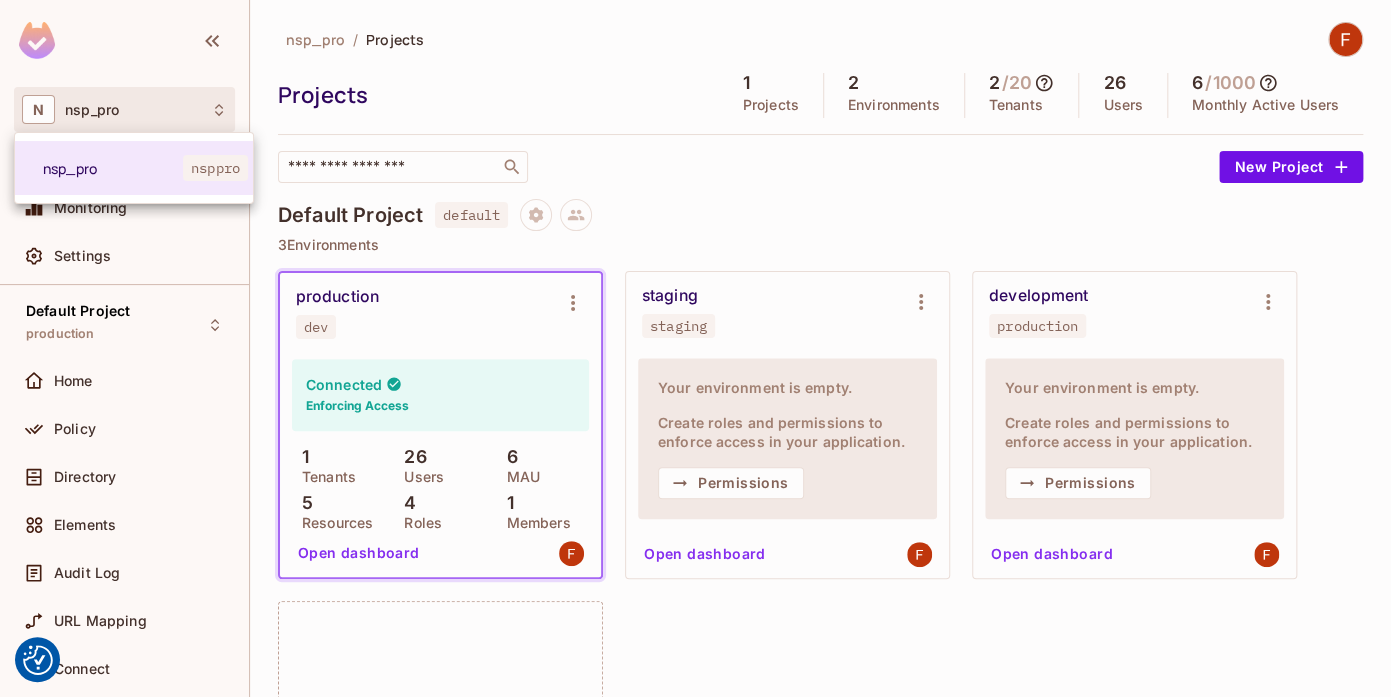 click at bounding box center [695, 348] 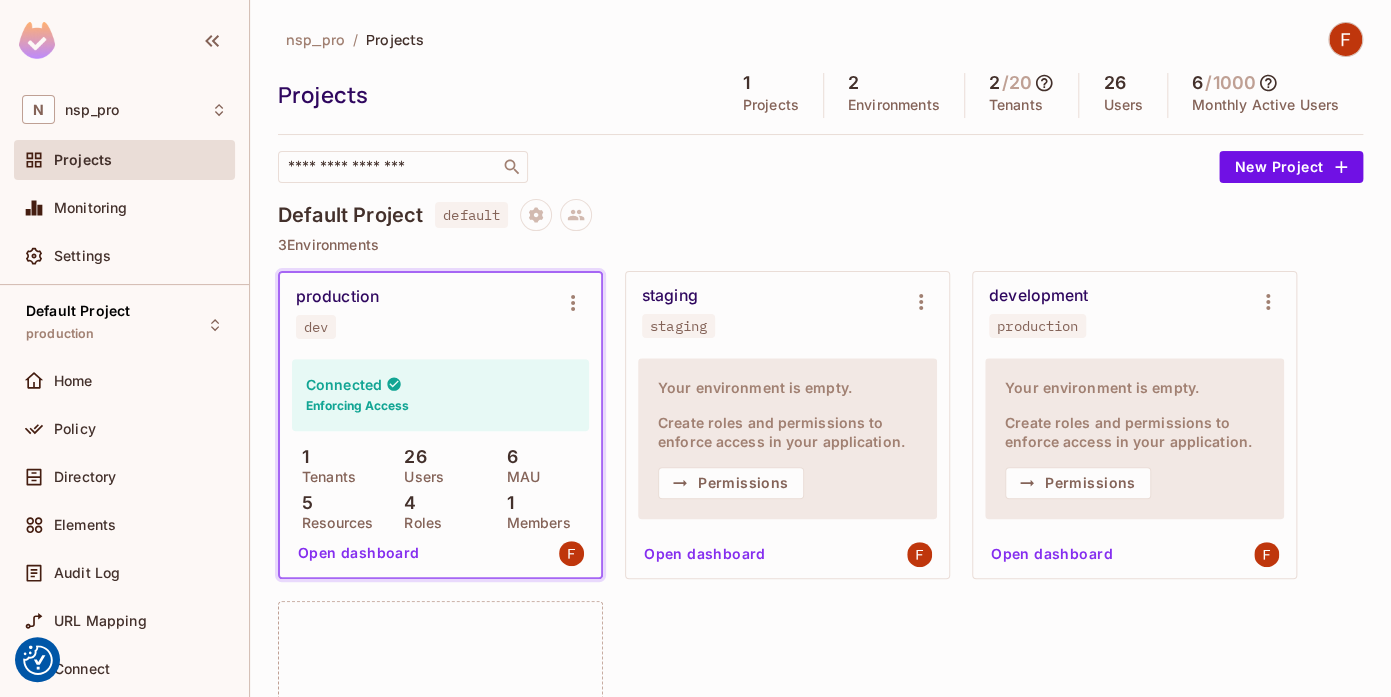click on "Projects" at bounding box center [124, 164] 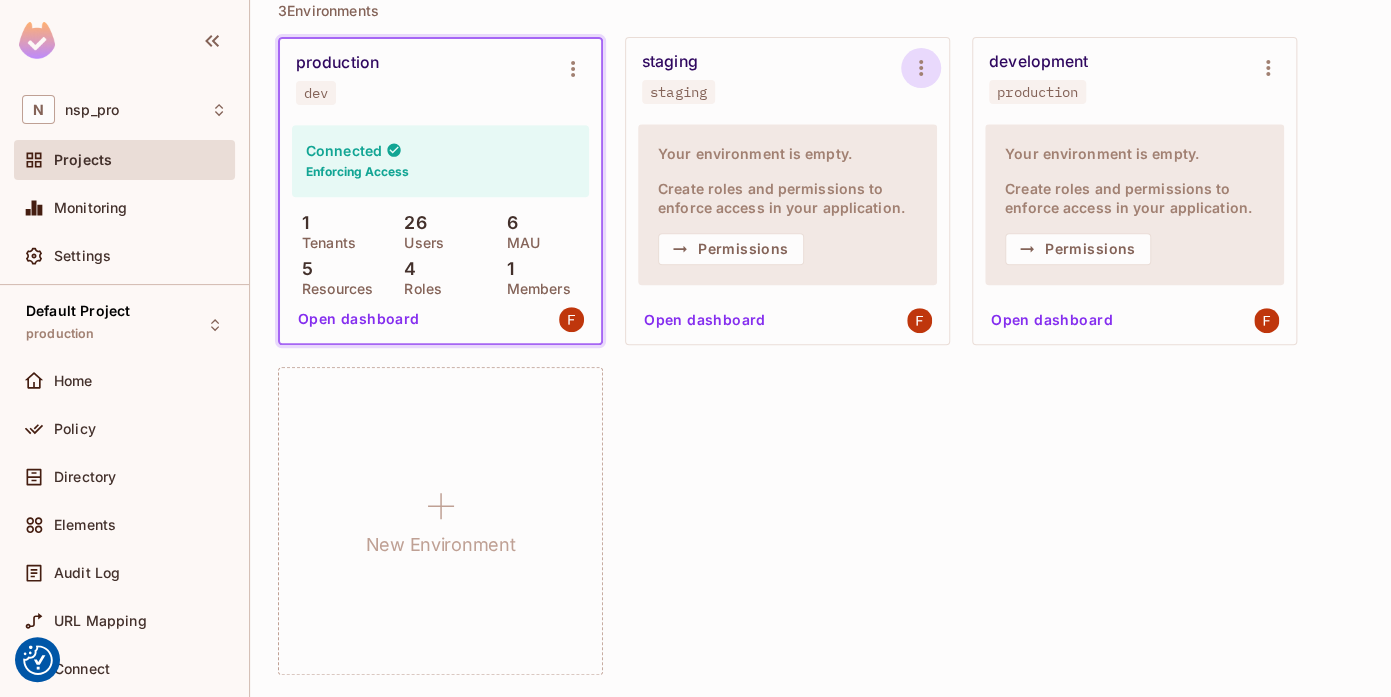 scroll, scrollTop: 0, scrollLeft: 0, axis: both 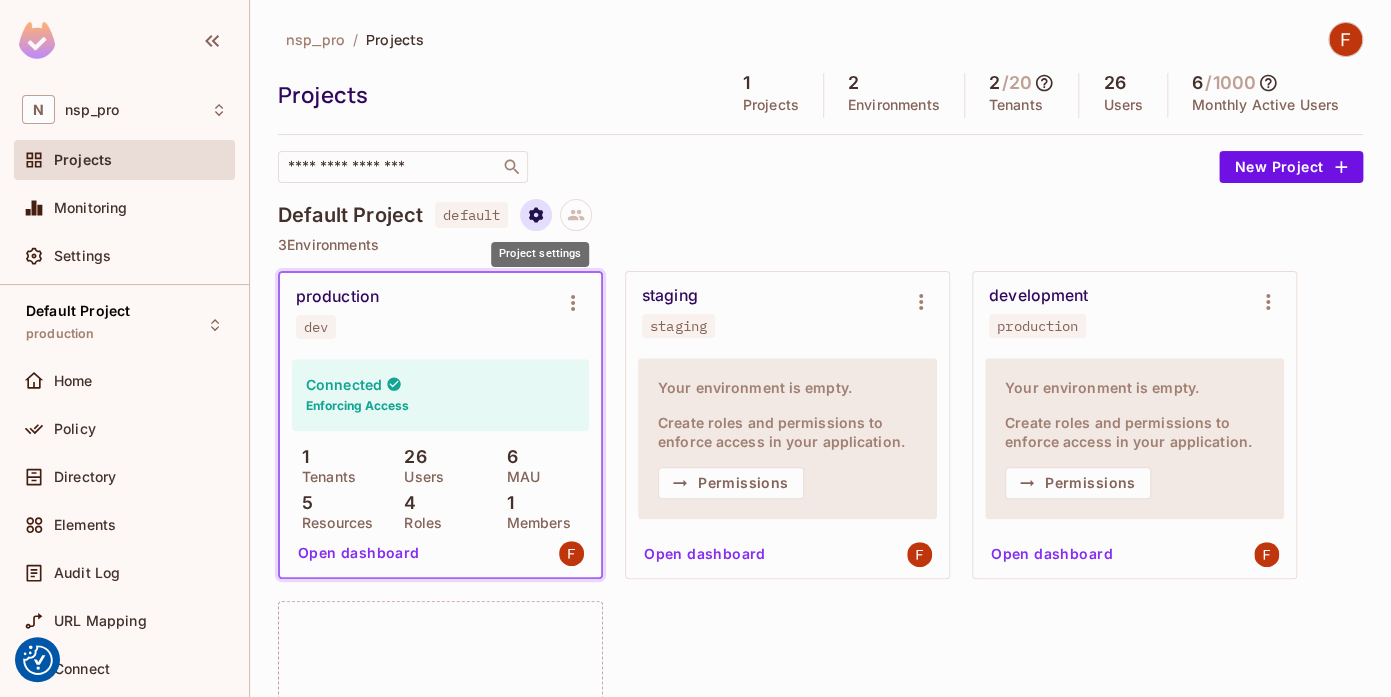 click 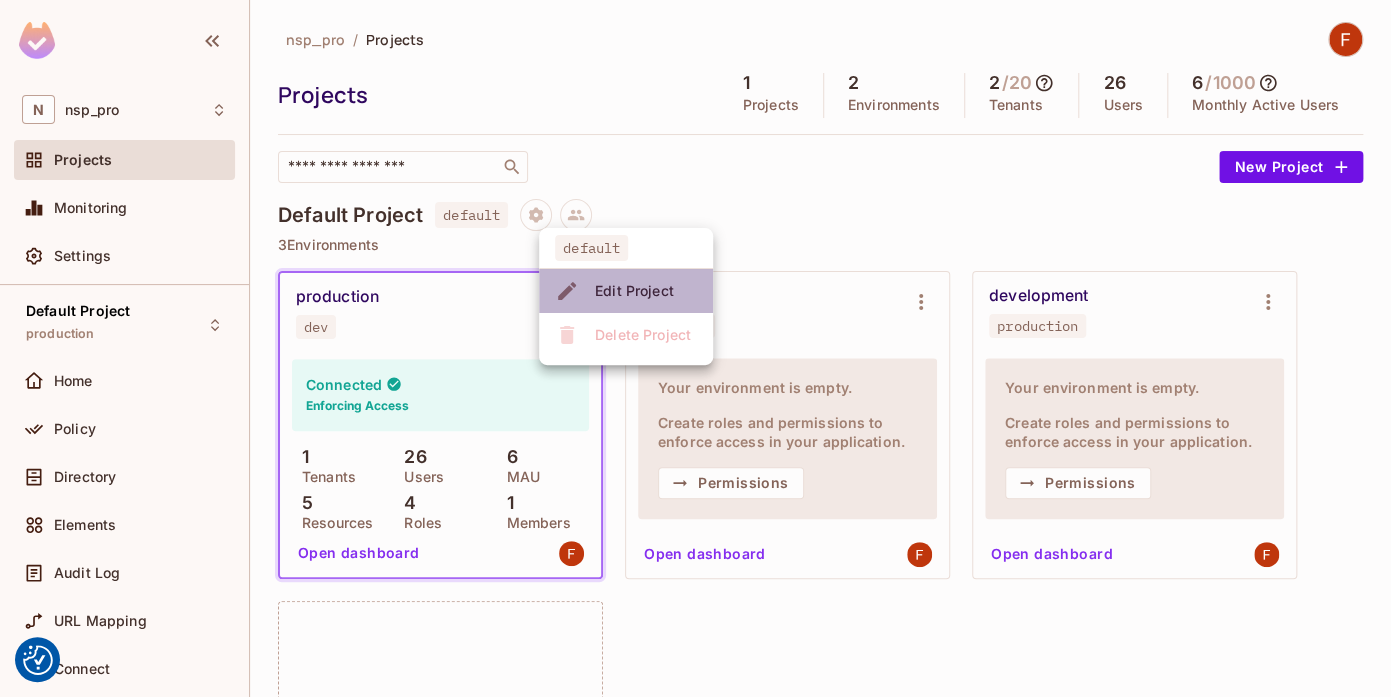 click on "Edit Project" at bounding box center [634, 291] 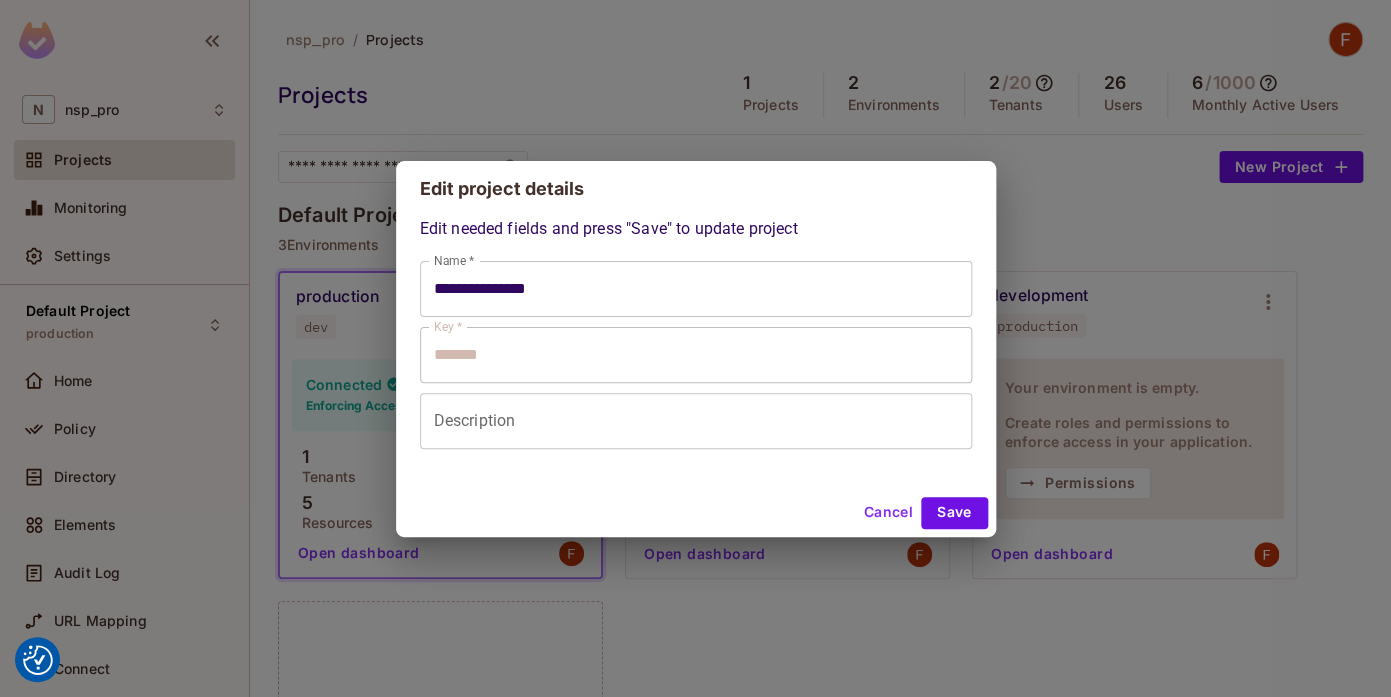 type on "**********" 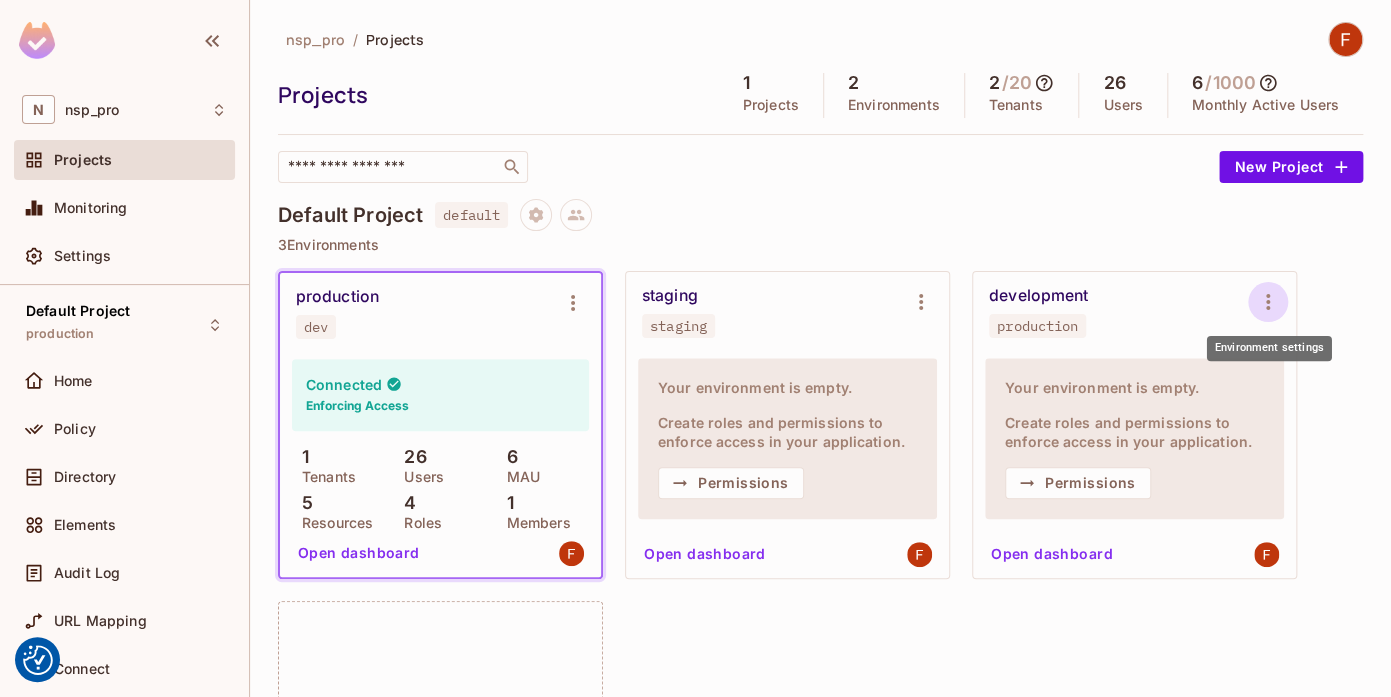 click 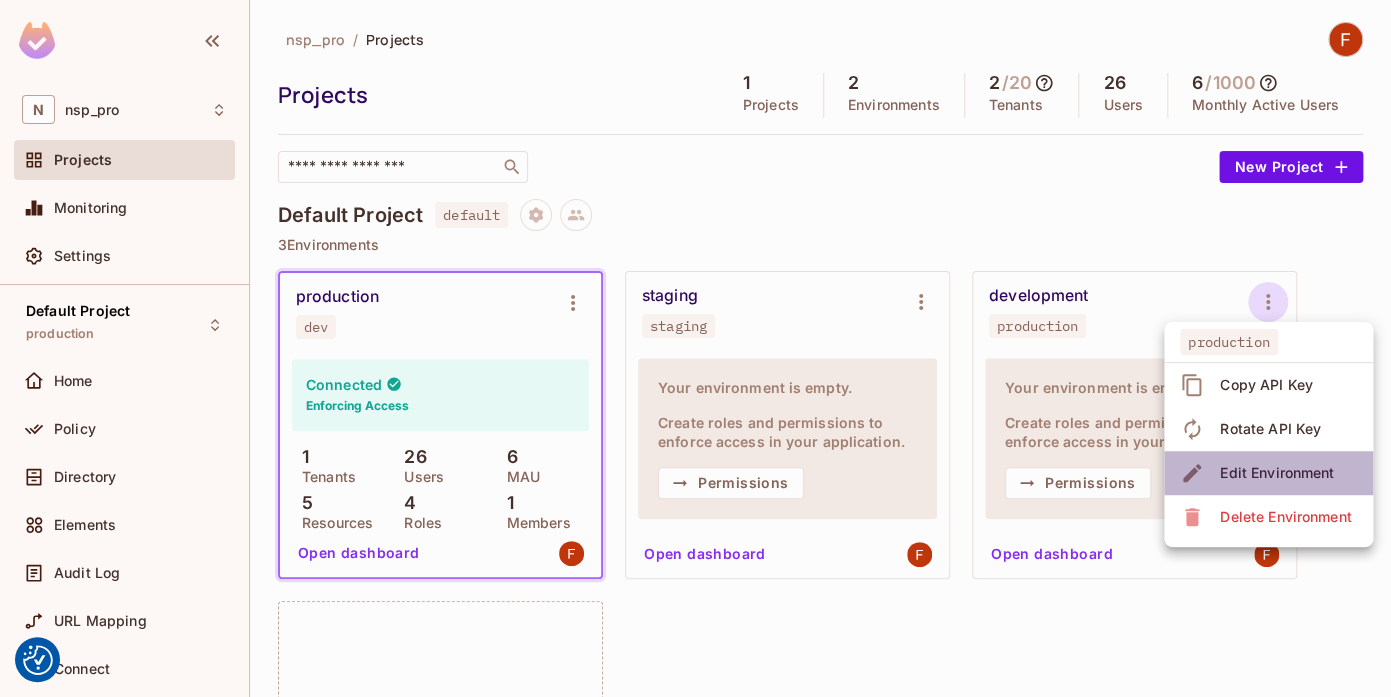 click on "Edit Environment" at bounding box center (1277, 473) 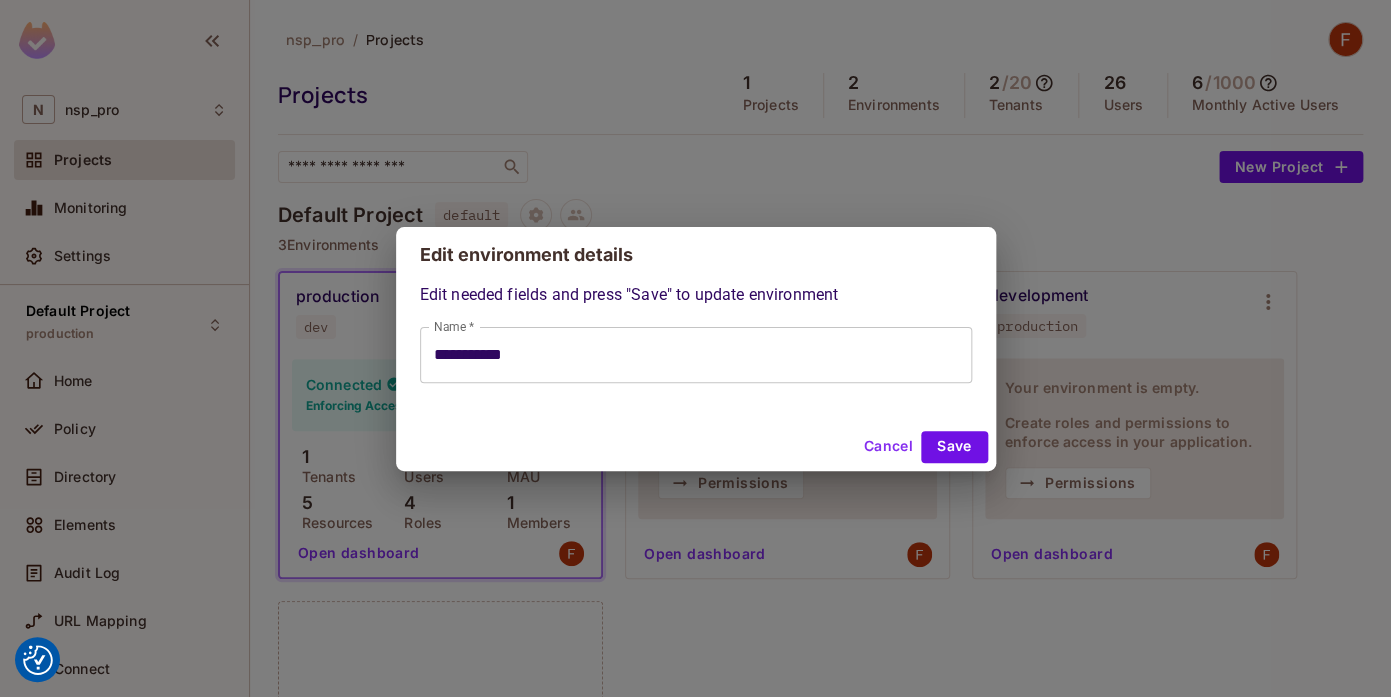 type on "**********" 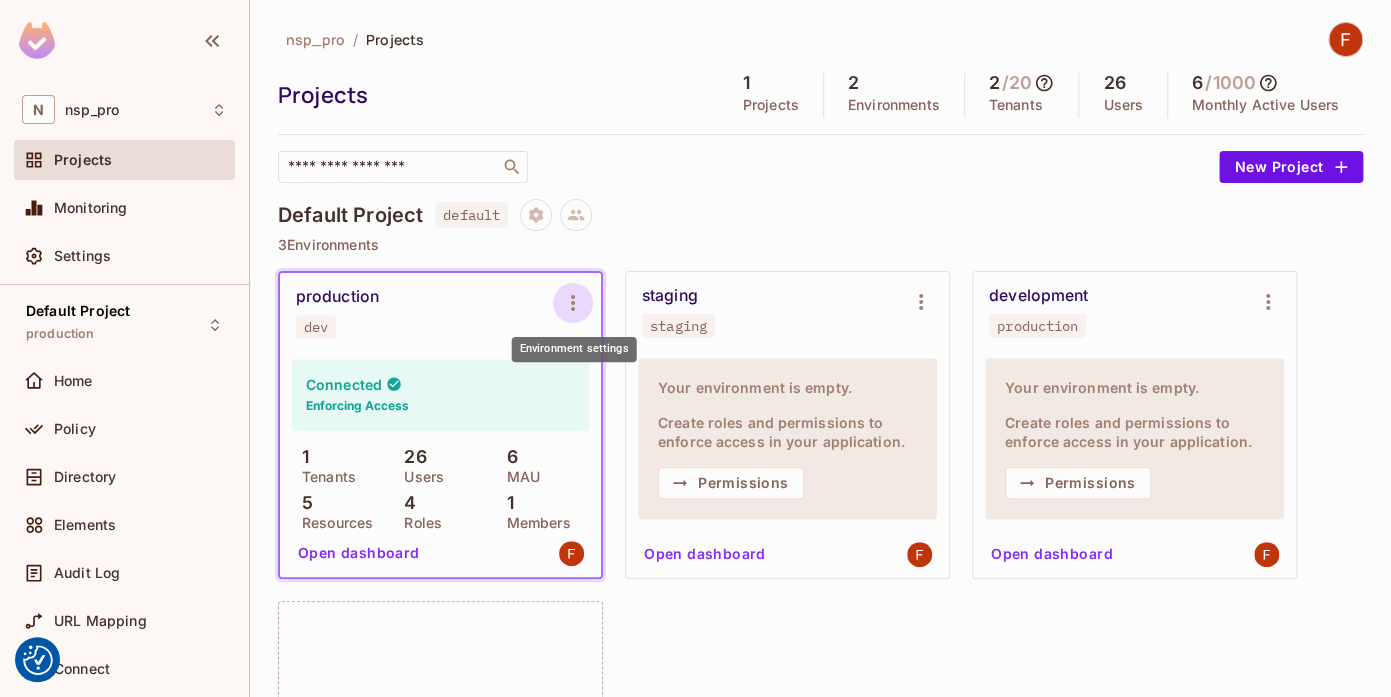 click at bounding box center [573, 303] 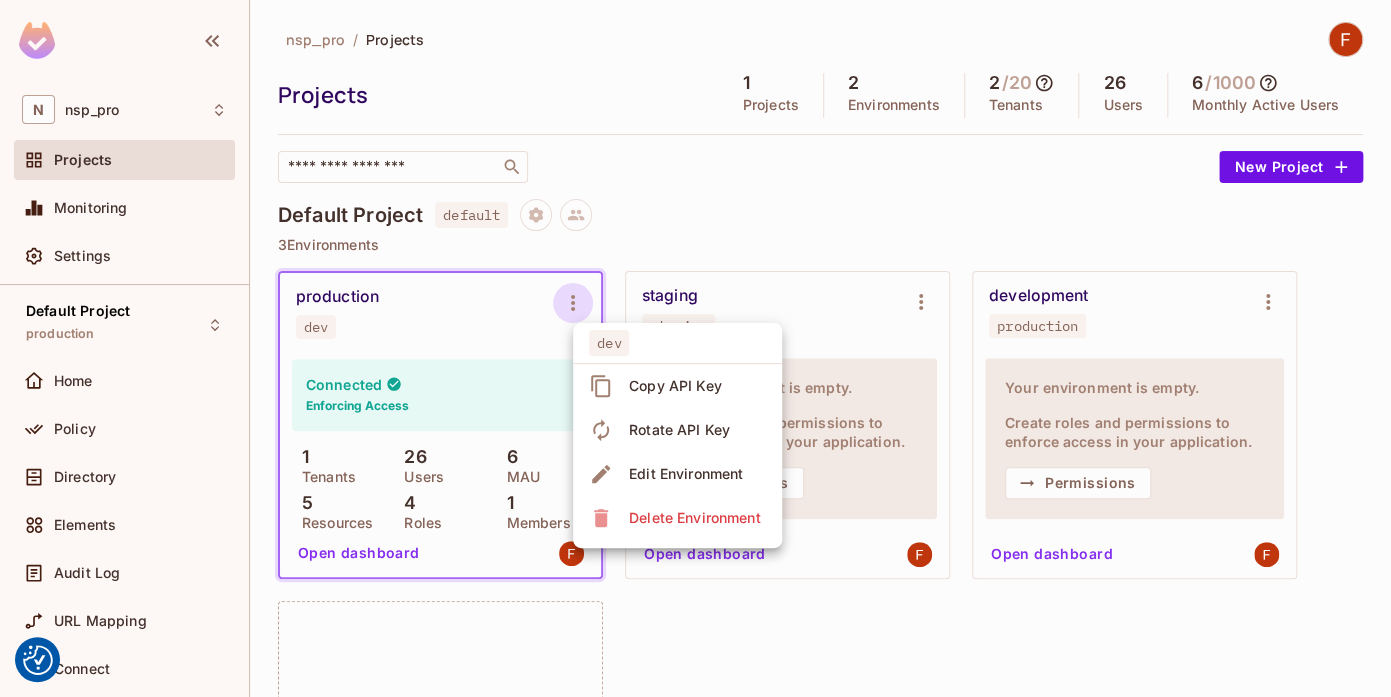 click on "Copy API Key" at bounding box center [675, 386] 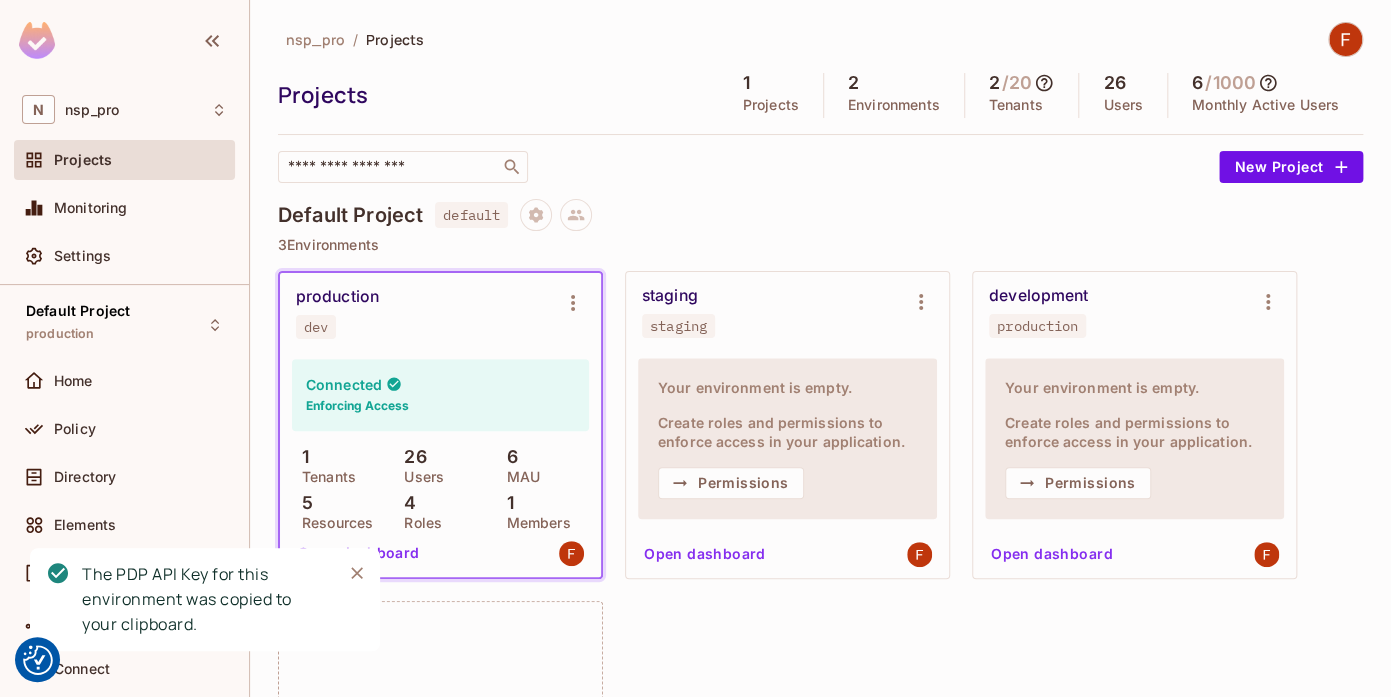 type 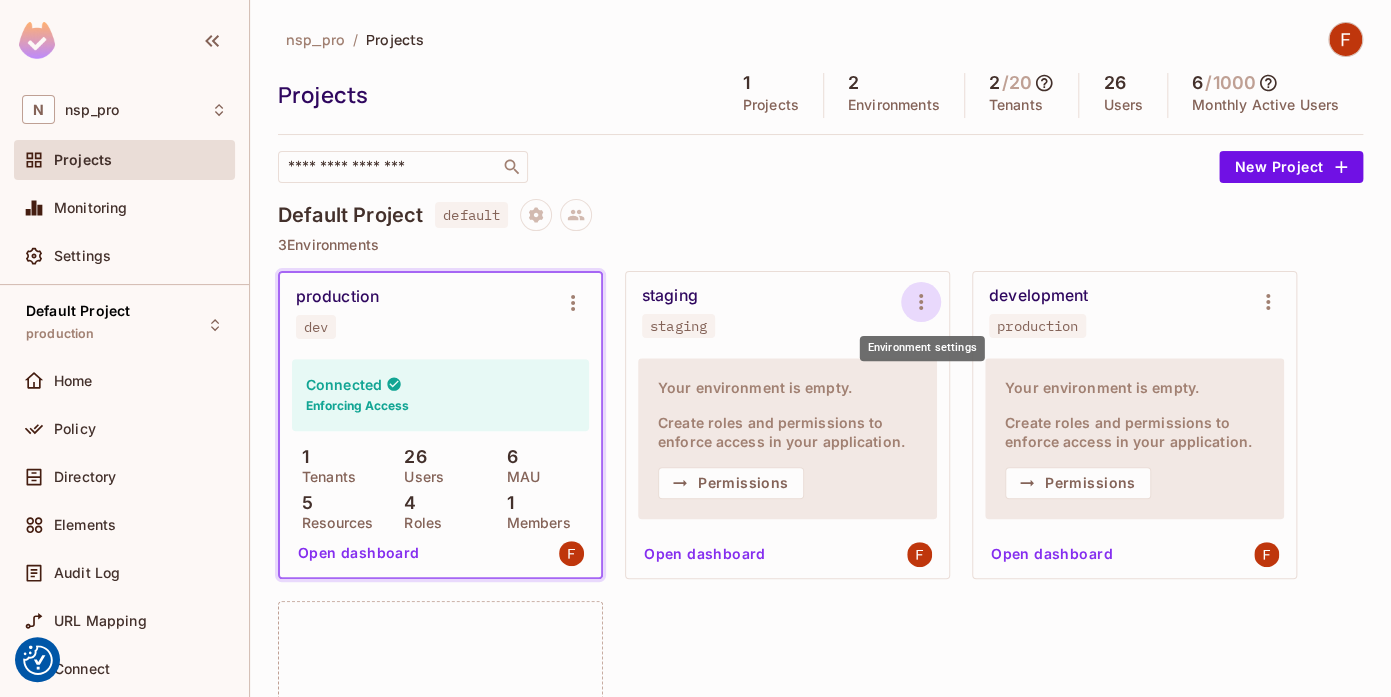click 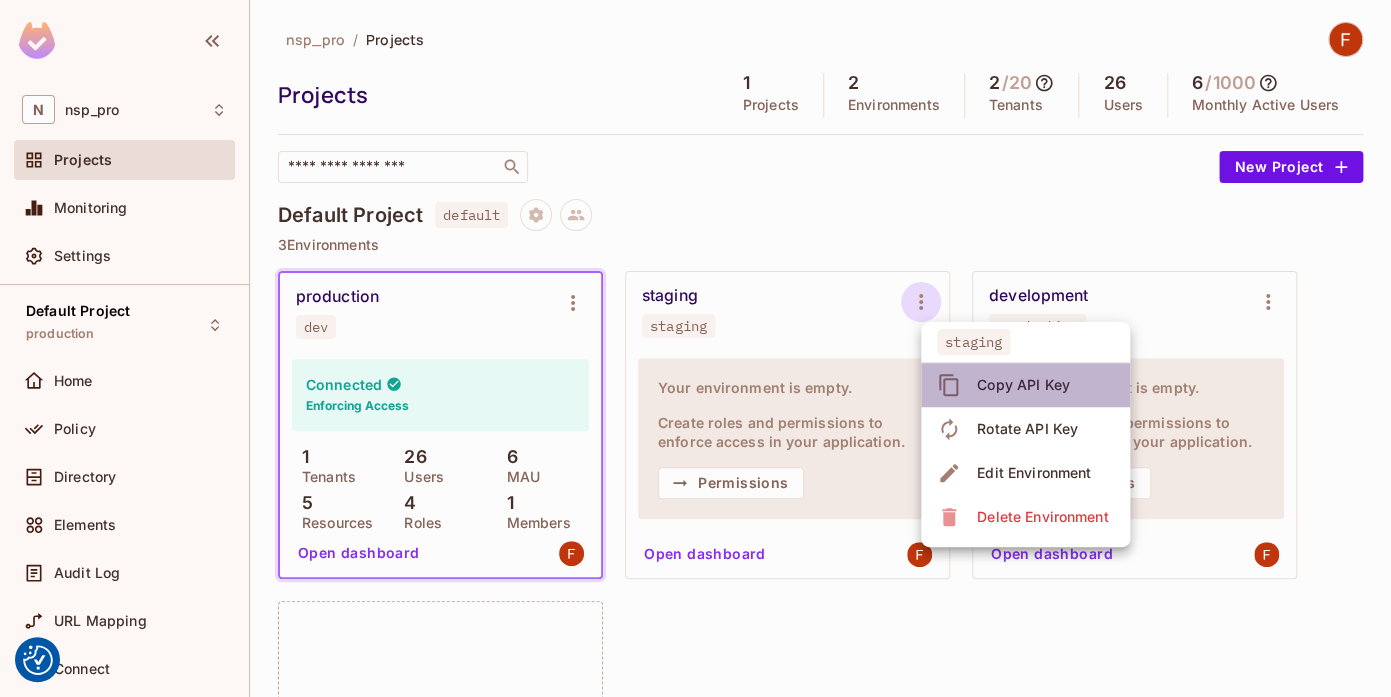 click on "Copy API Key" at bounding box center [1023, 385] 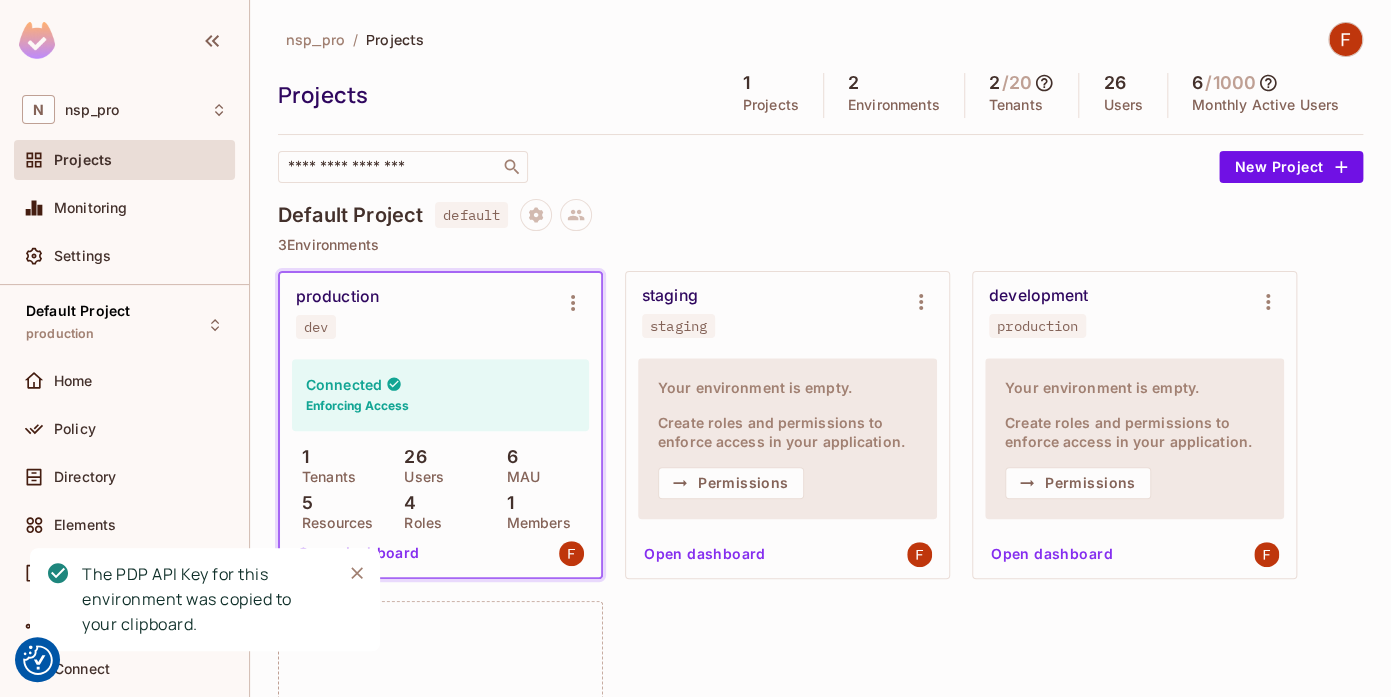 type 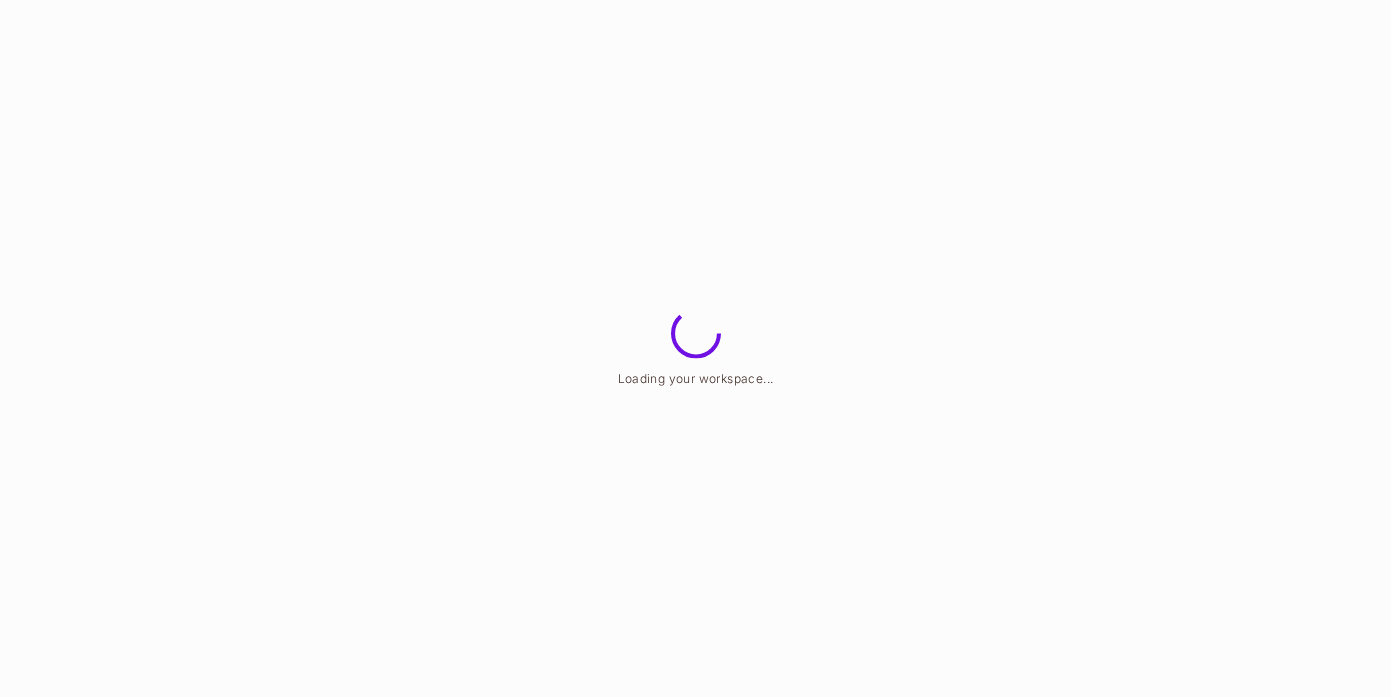 scroll, scrollTop: 0, scrollLeft: 0, axis: both 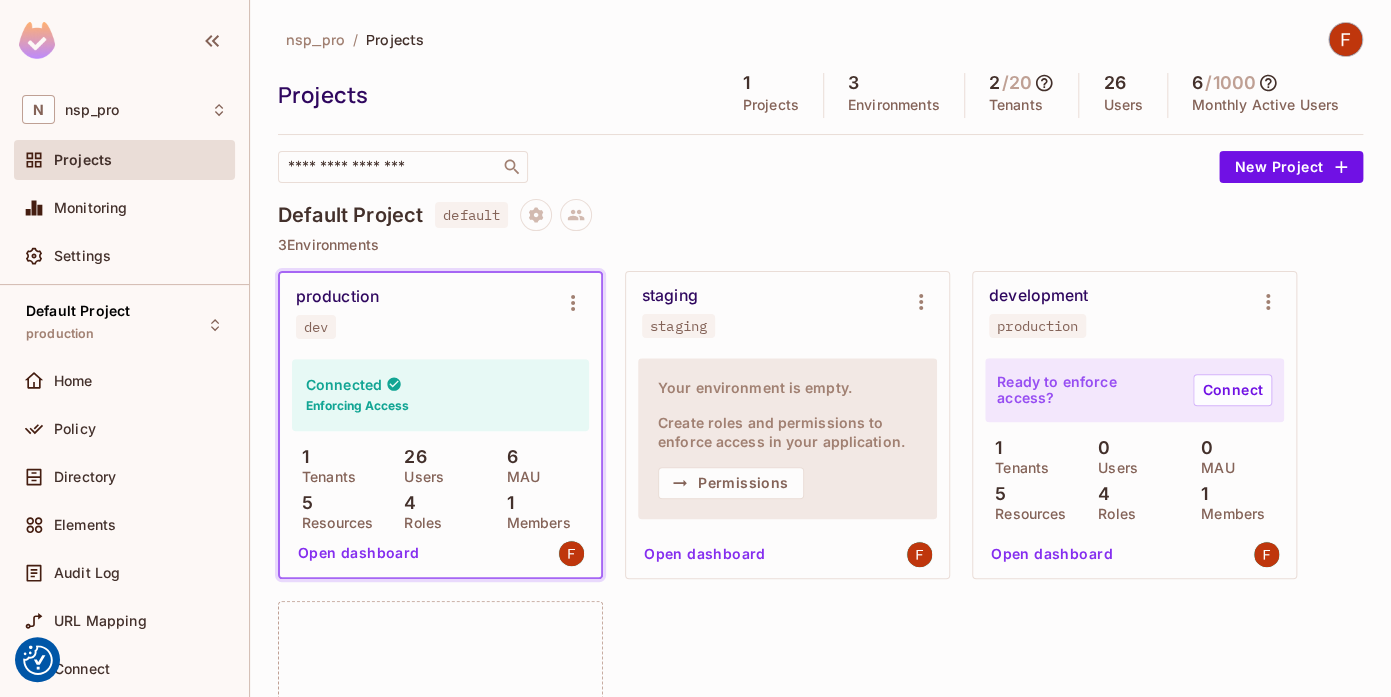 click on "Ready to enforce access?" at bounding box center (1087, 390) 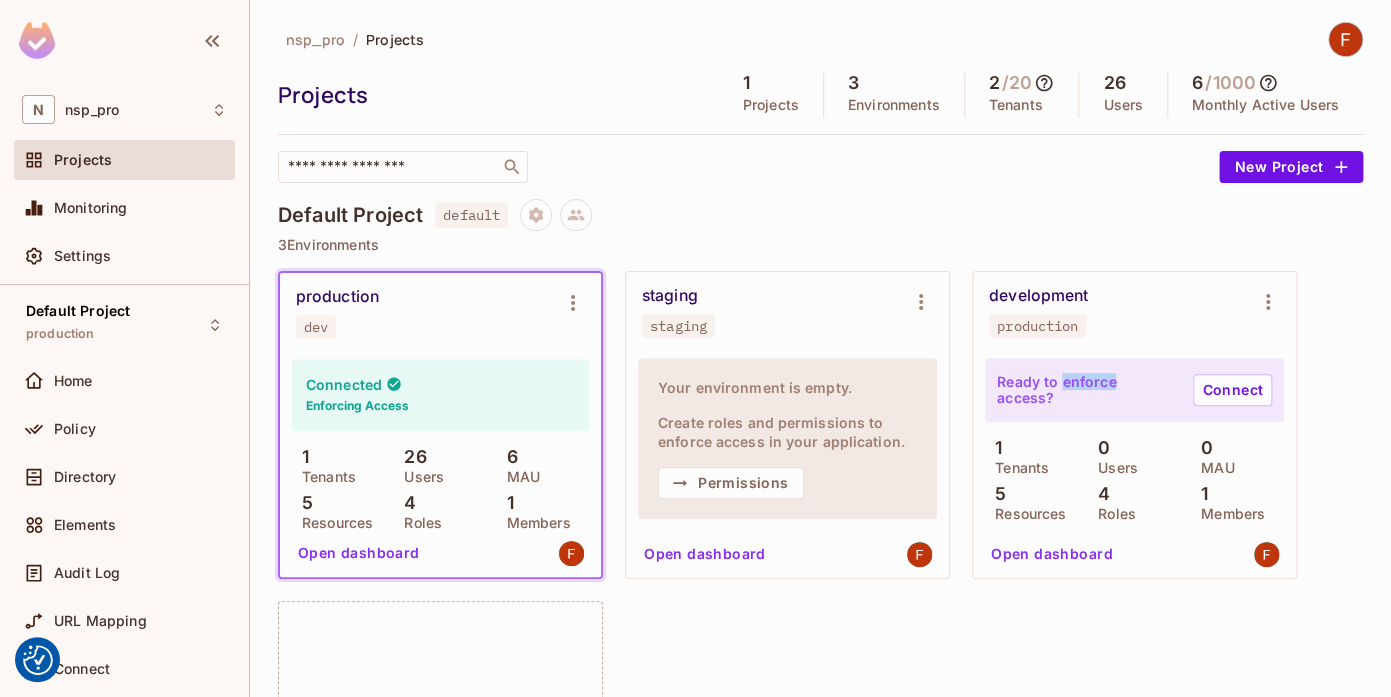click on "Ready to enforce access?" at bounding box center (1087, 390) 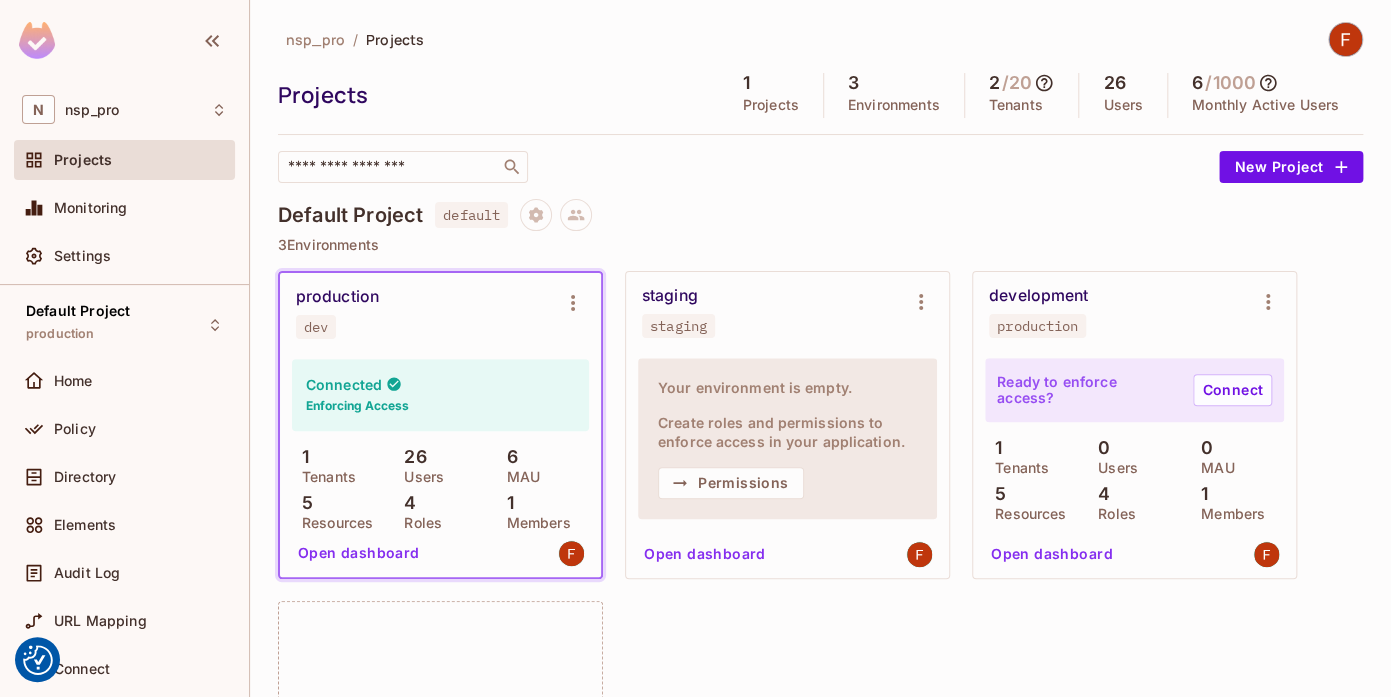 click on "Ready to enforce access?" at bounding box center [1087, 390] 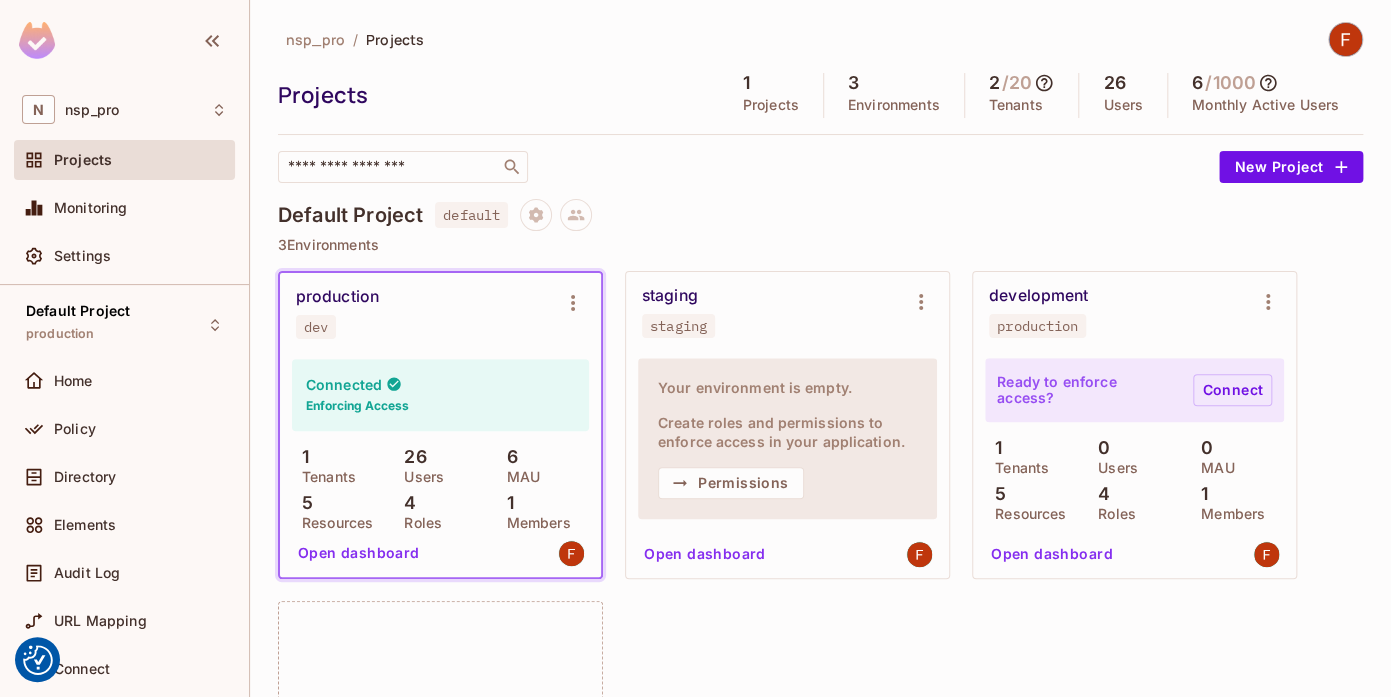 click on "Connect" at bounding box center (1232, 390) 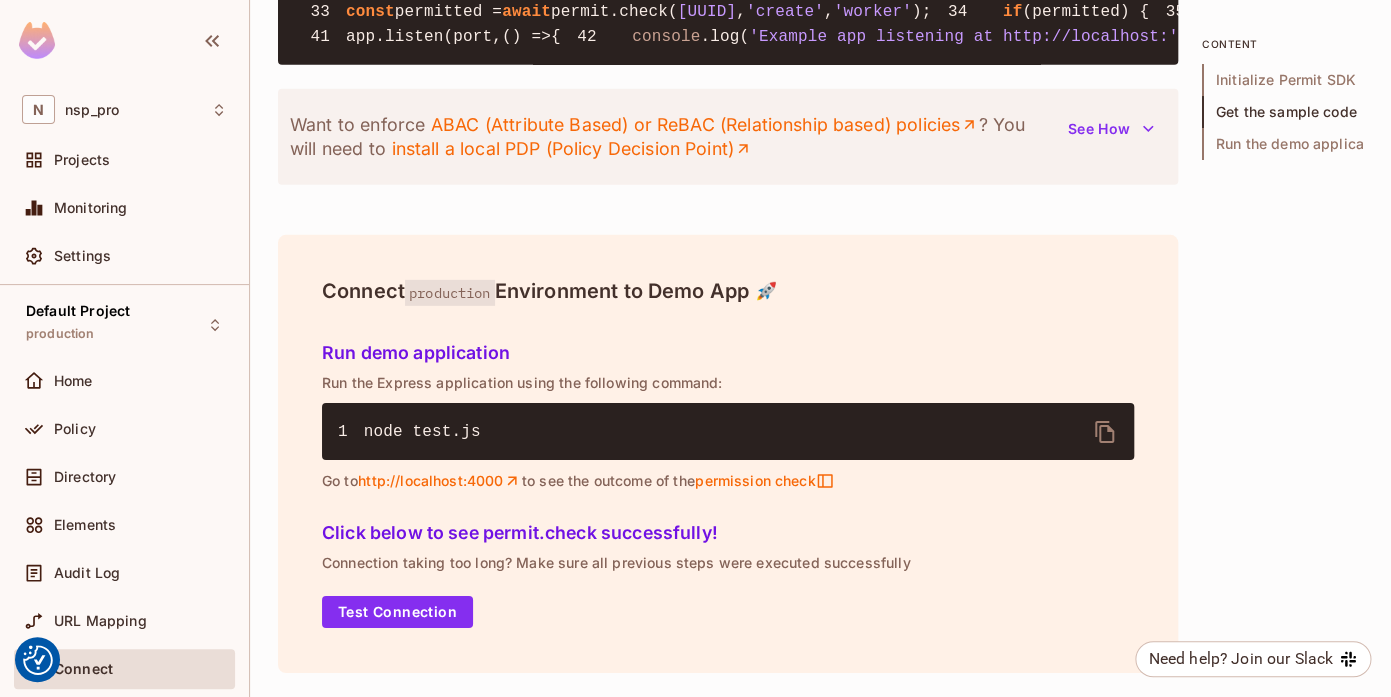 scroll, scrollTop: 0, scrollLeft: 0, axis: both 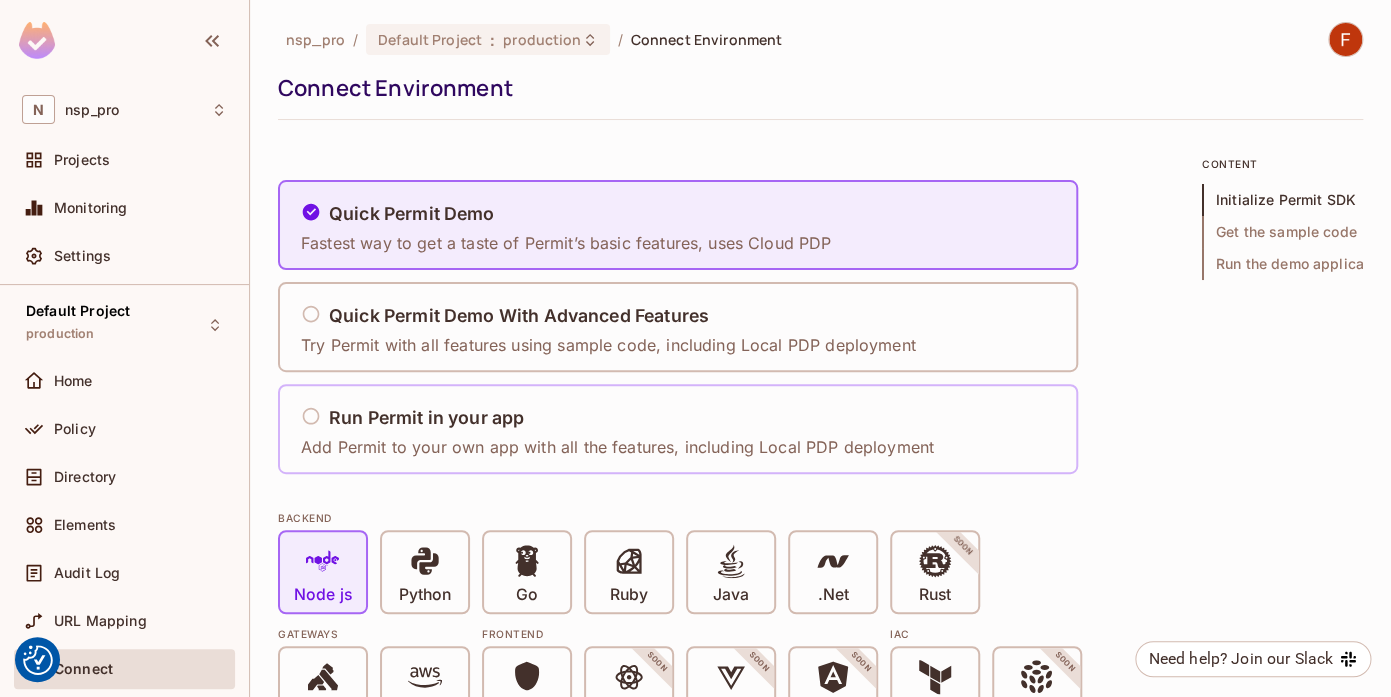 click on "Run Permit in your app" at bounding box center [426, 418] 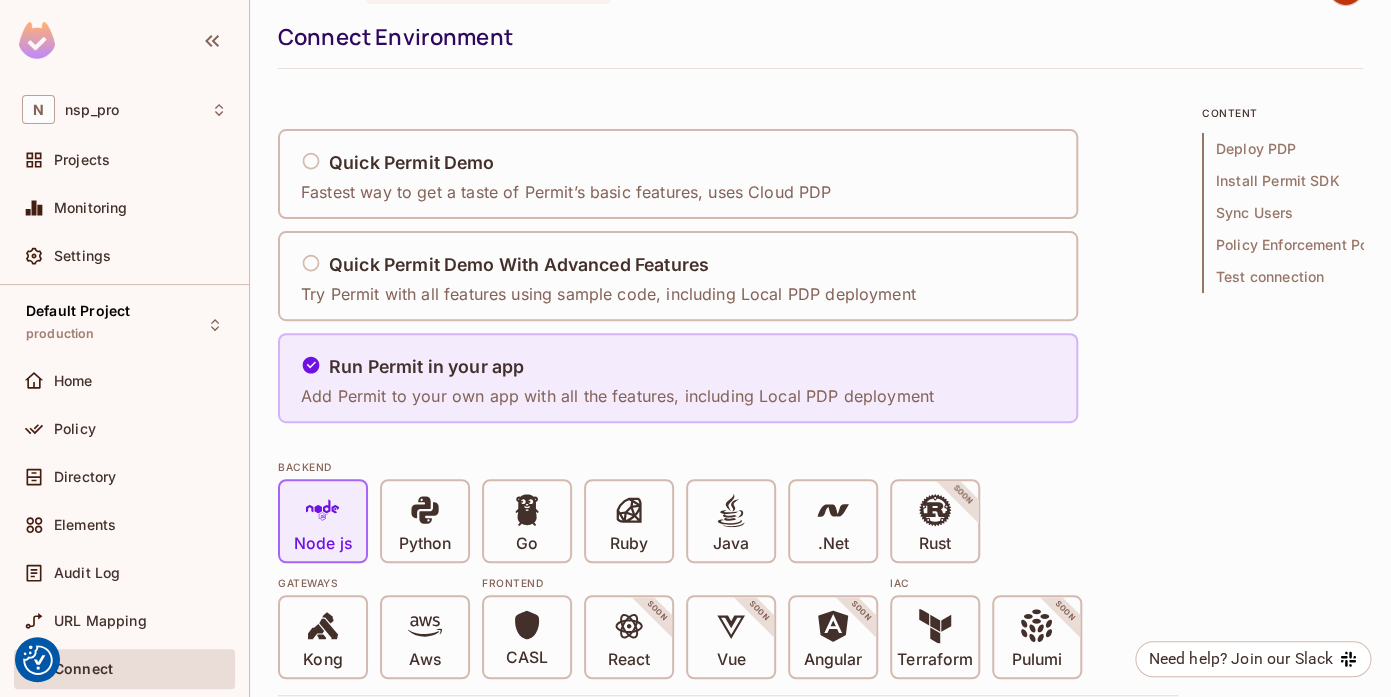 scroll, scrollTop: 204, scrollLeft: 0, axis: vertical 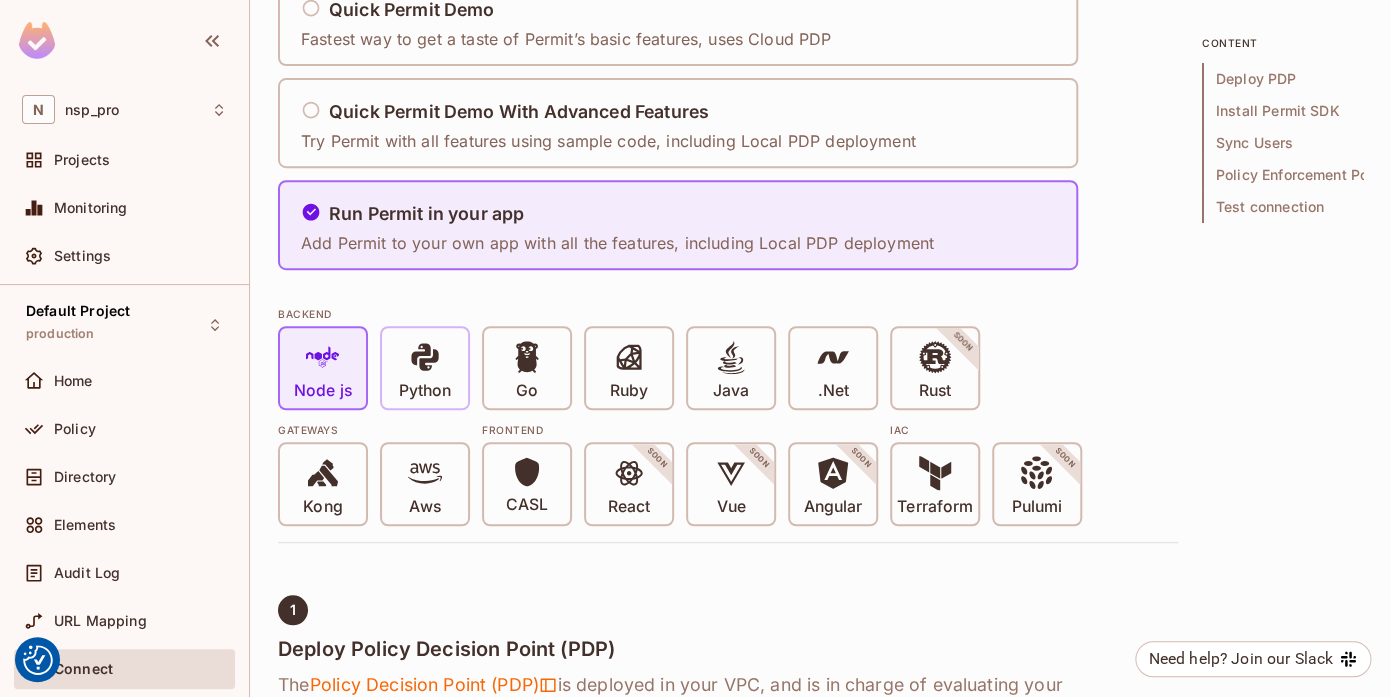 click at bounding box center [425, 360] 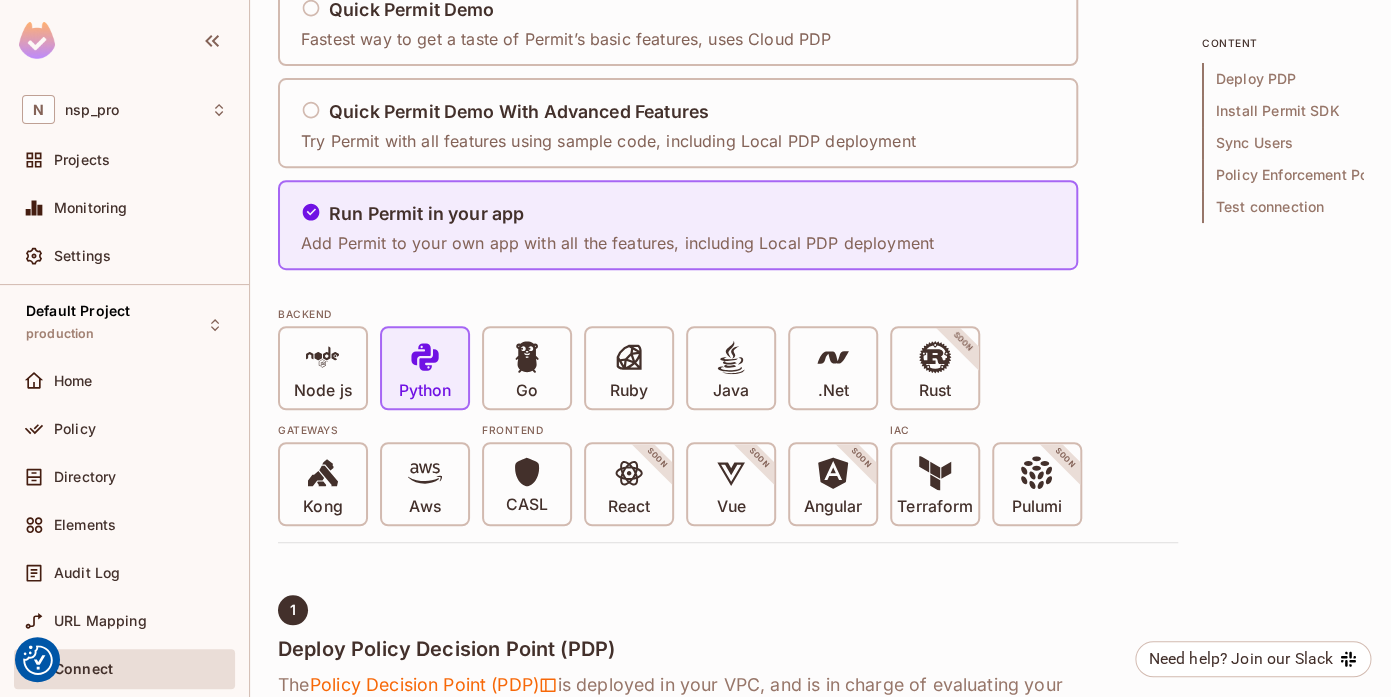 scroll, scrollTop: 242, scrollLeft: 0, axis: vertical 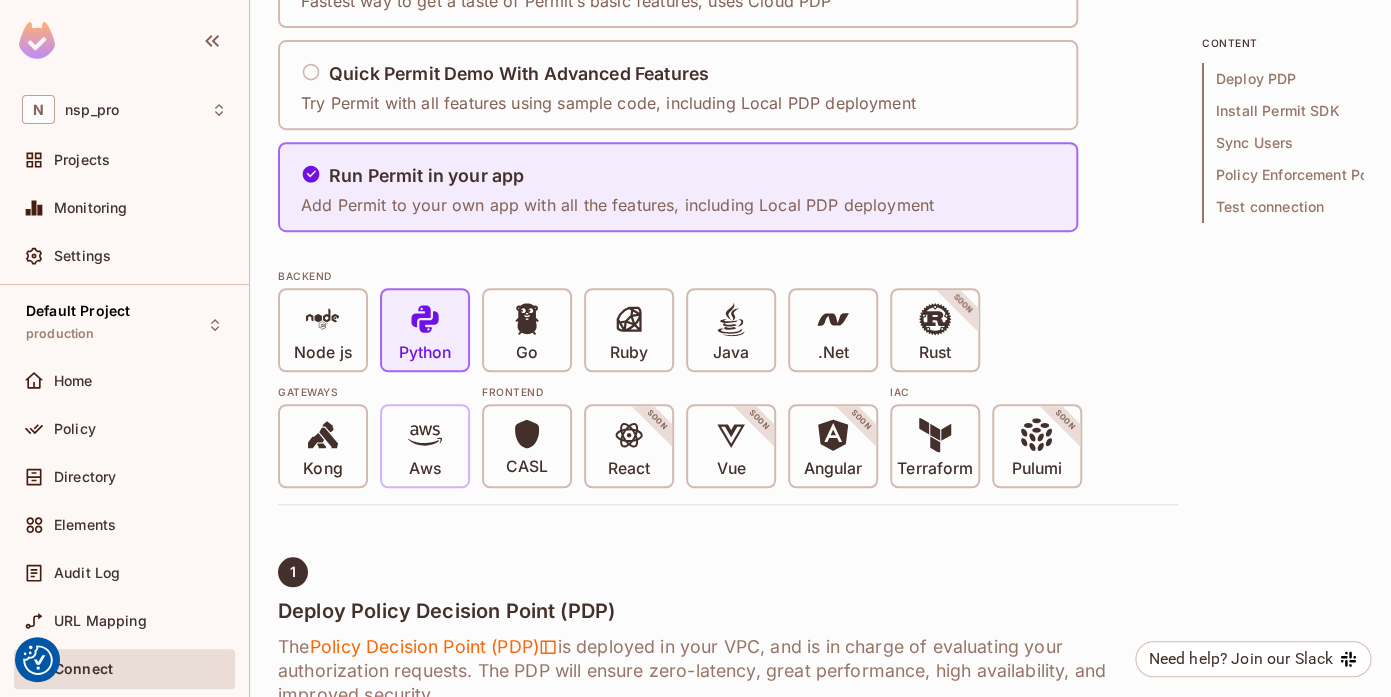 click 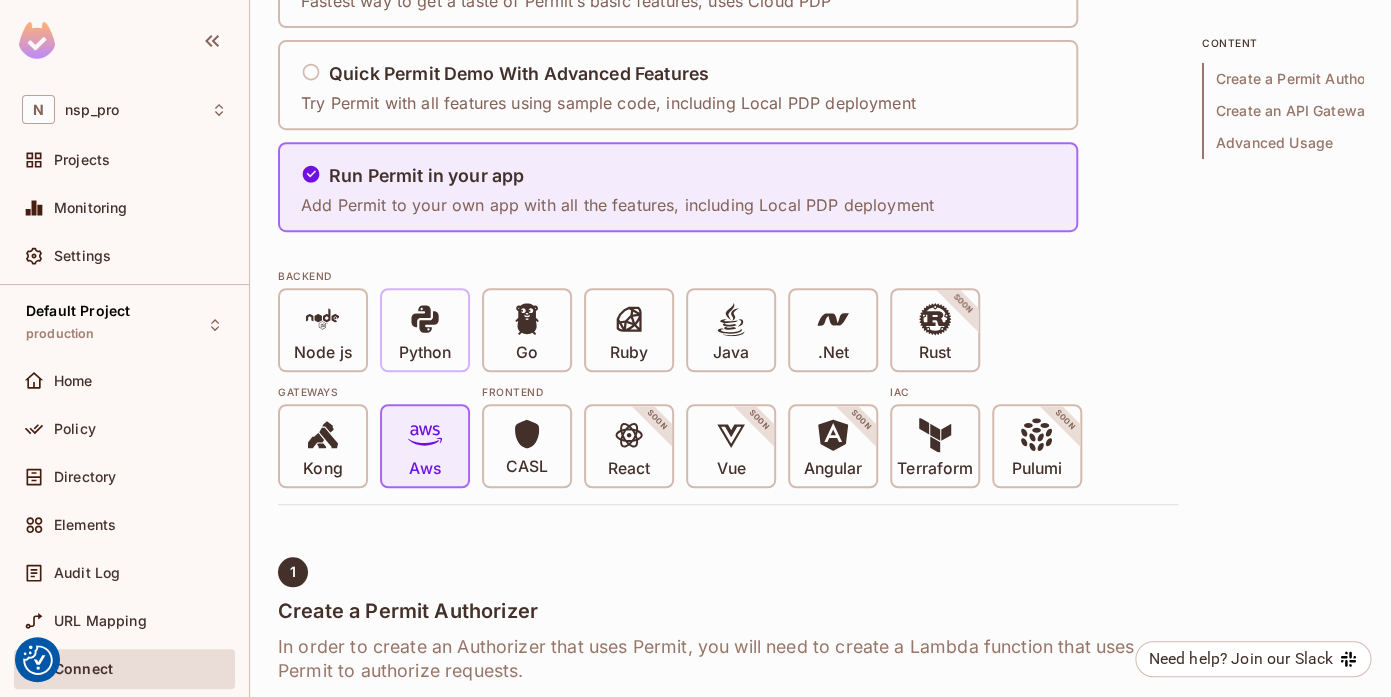 click on "Python" at bounding box center (425, 353) 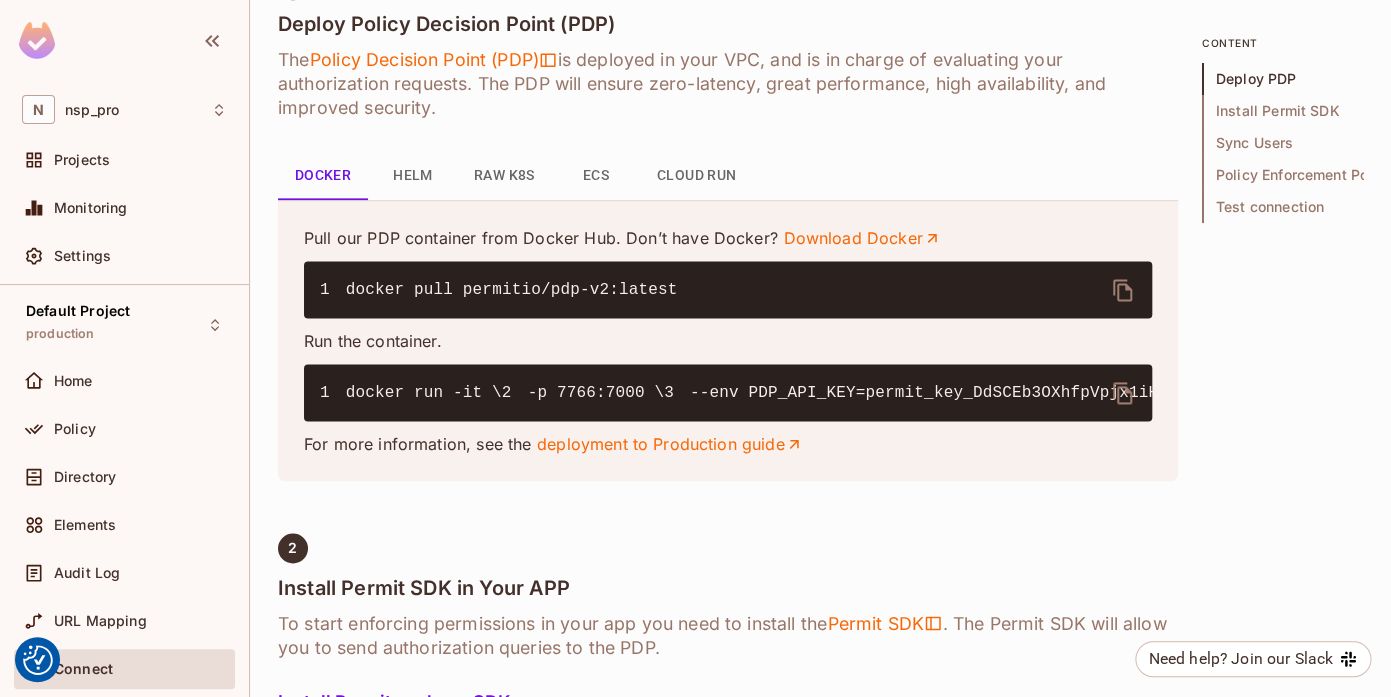 scroll, scrollTop: 855, scrollLeft: 0, axis: vertical 